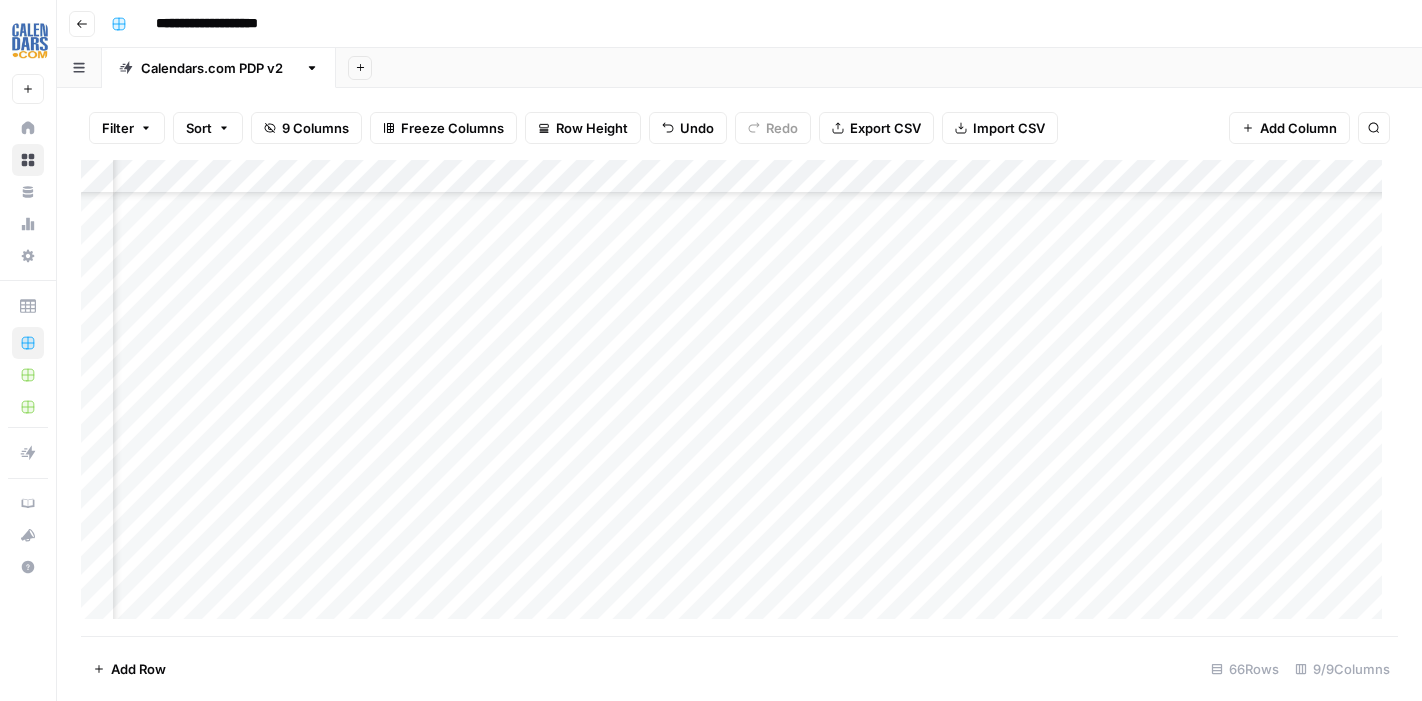 scroll, scrollTop: 0, scrollLeft: 0, axis: both 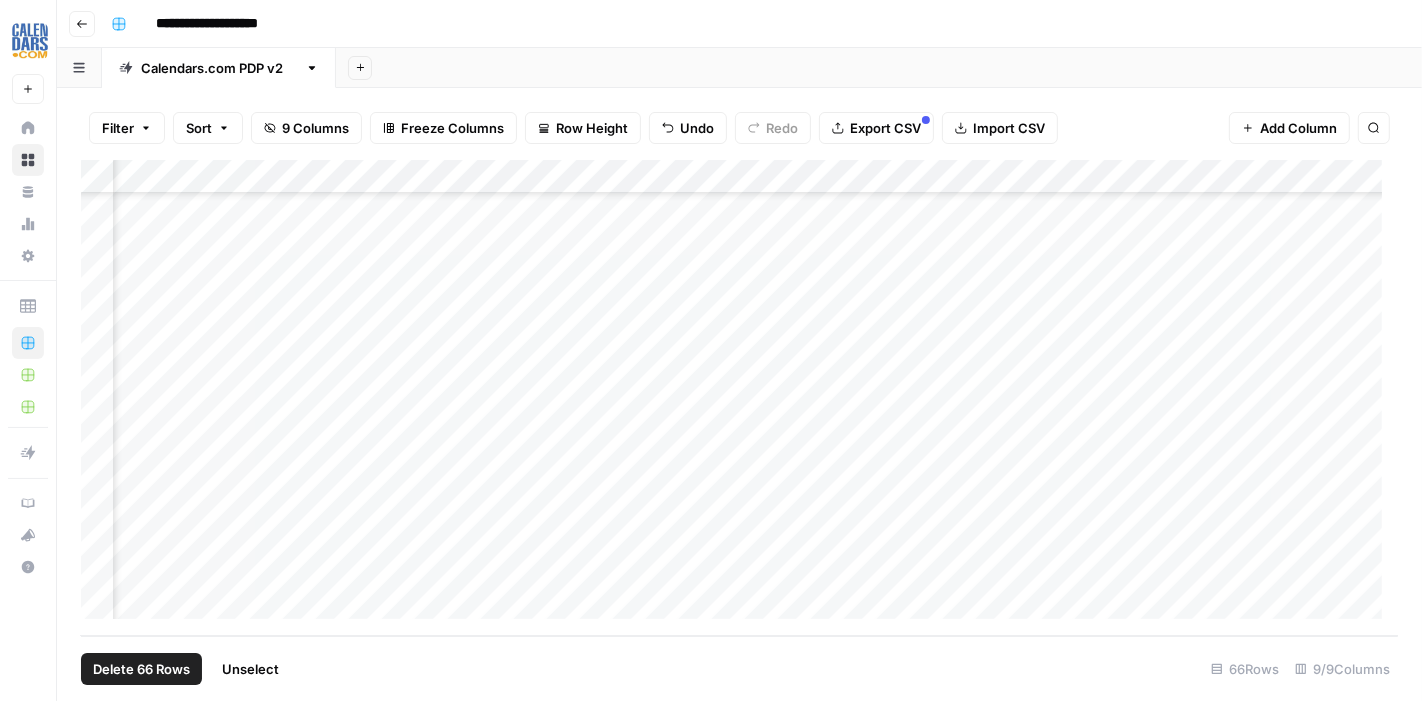 click on "Add Column" at bounding box center (739, 398) 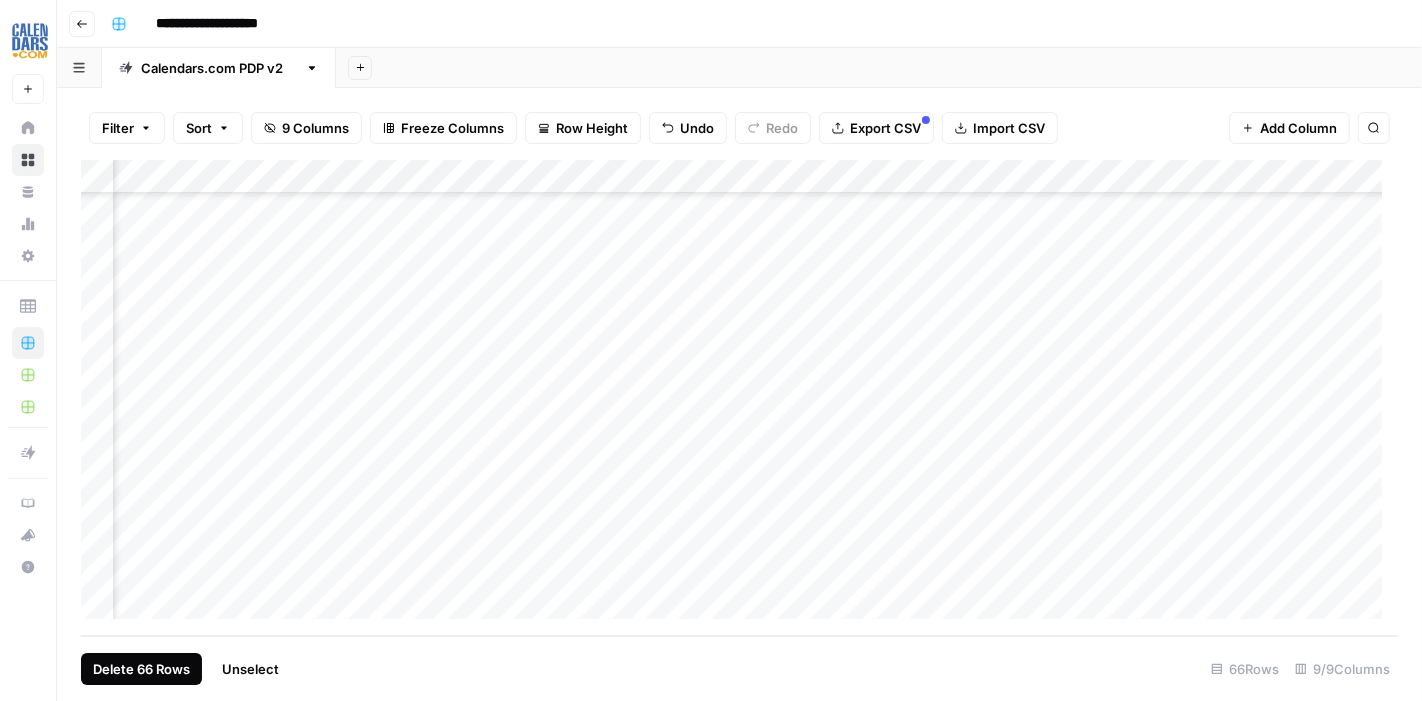 click on "Delete 66 Rows" at bounding box center [141, 669] 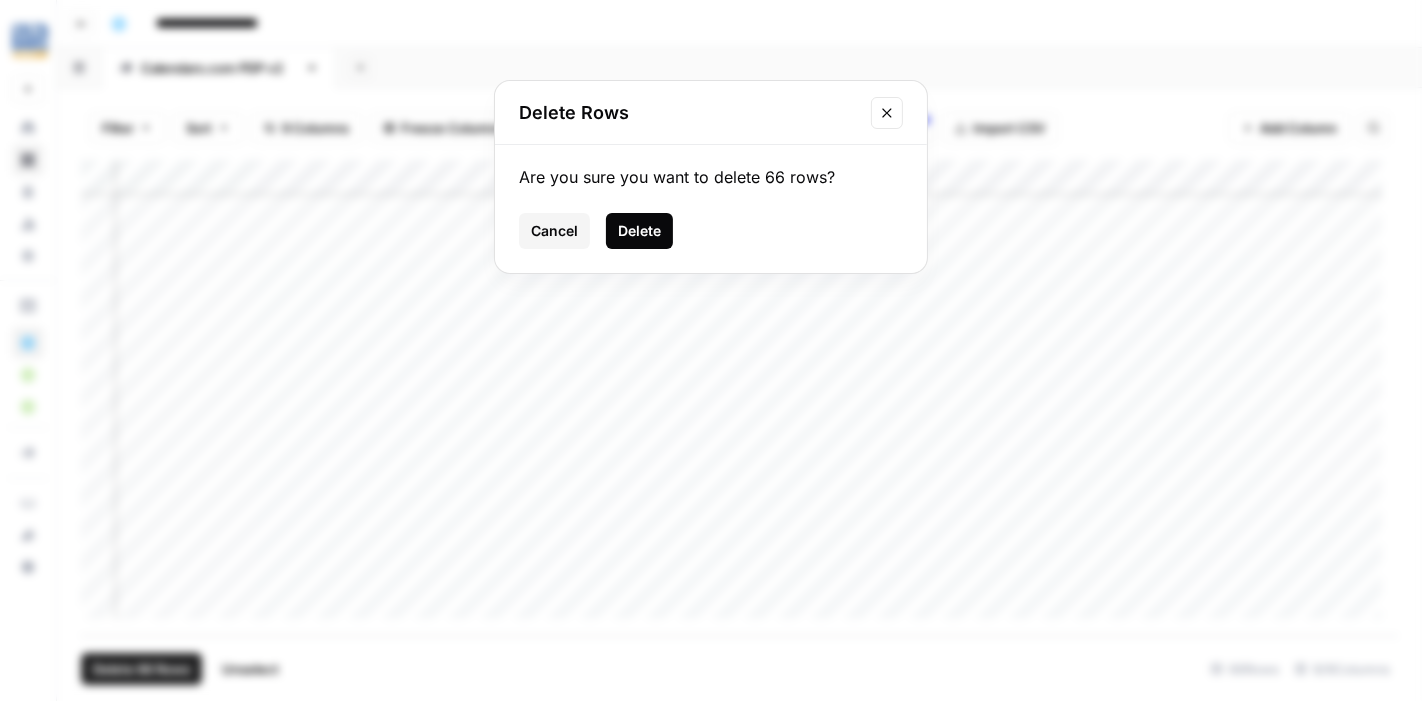 click on "Delete" at bounding box center (639, 231) 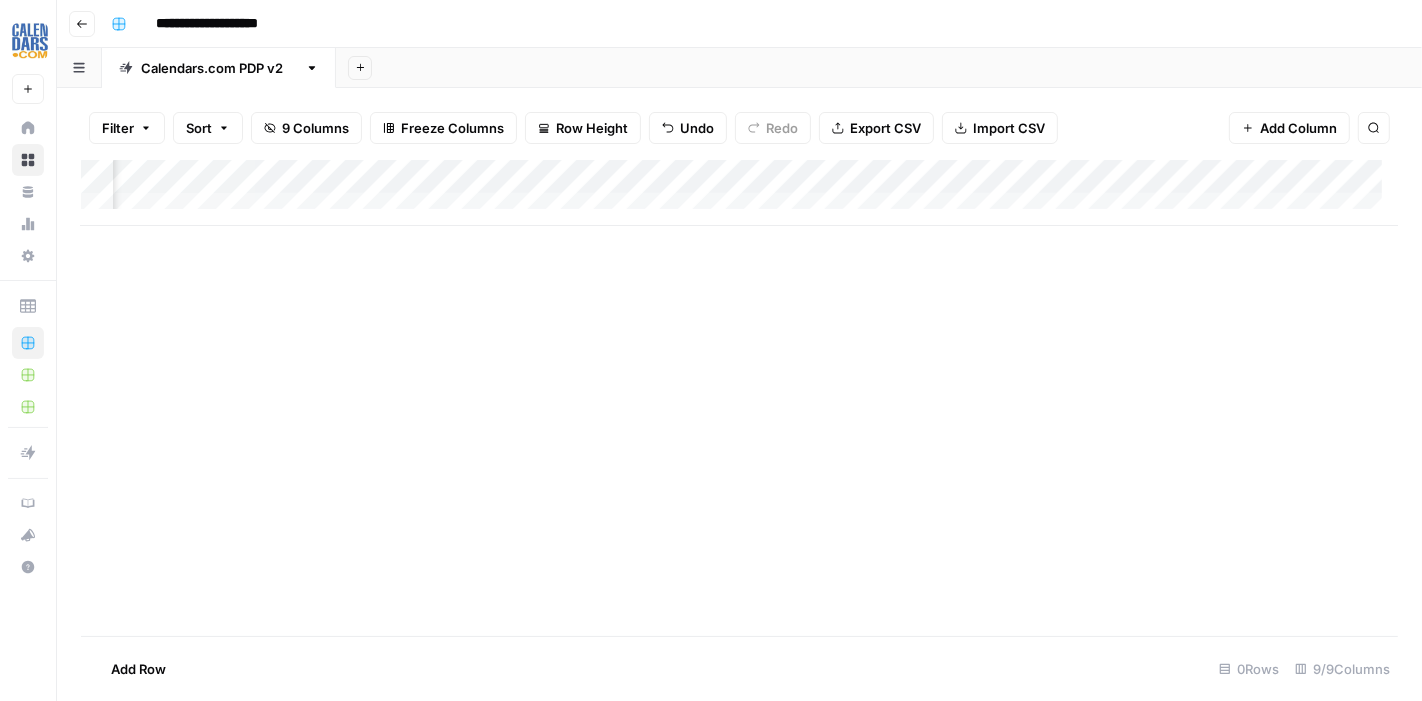 scroll, scrollTop: 0, scrollLeft: 752, axis: horizontal 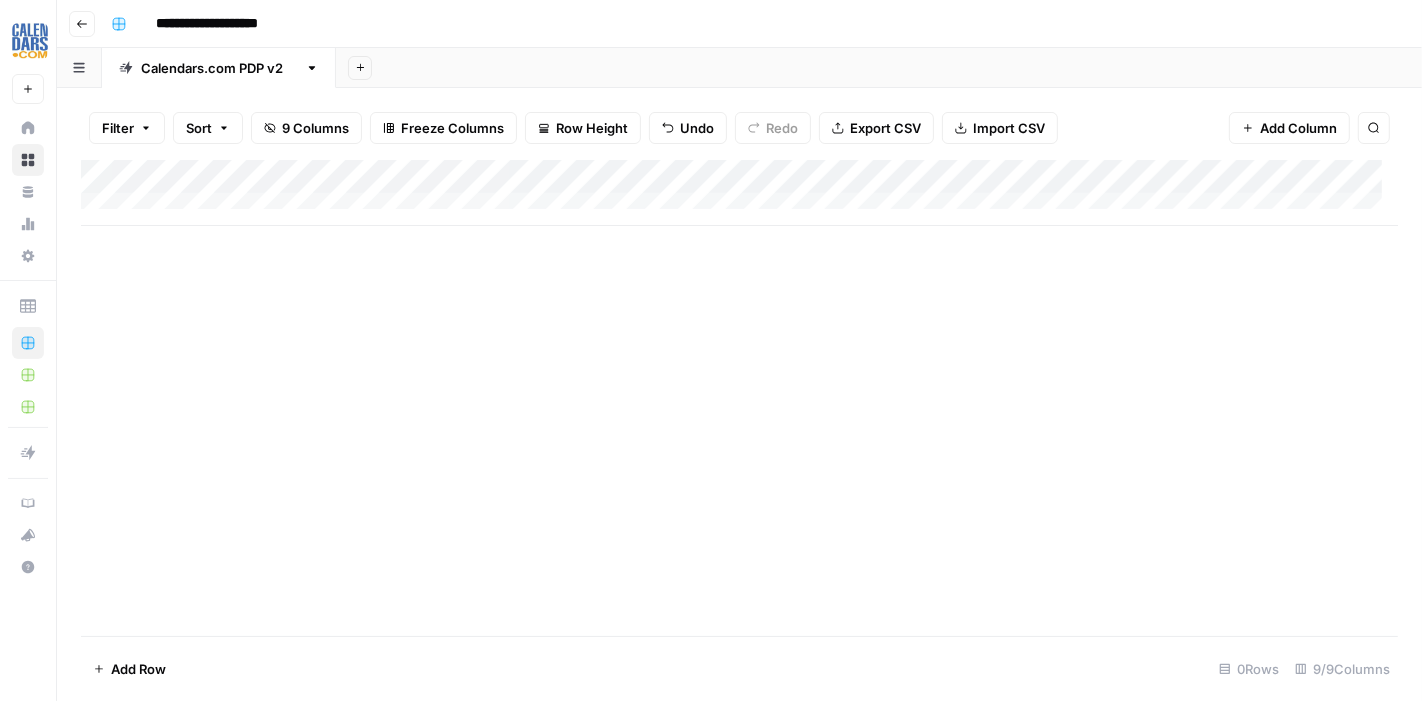 click on "Add Column" at bounding box center (739, 193) 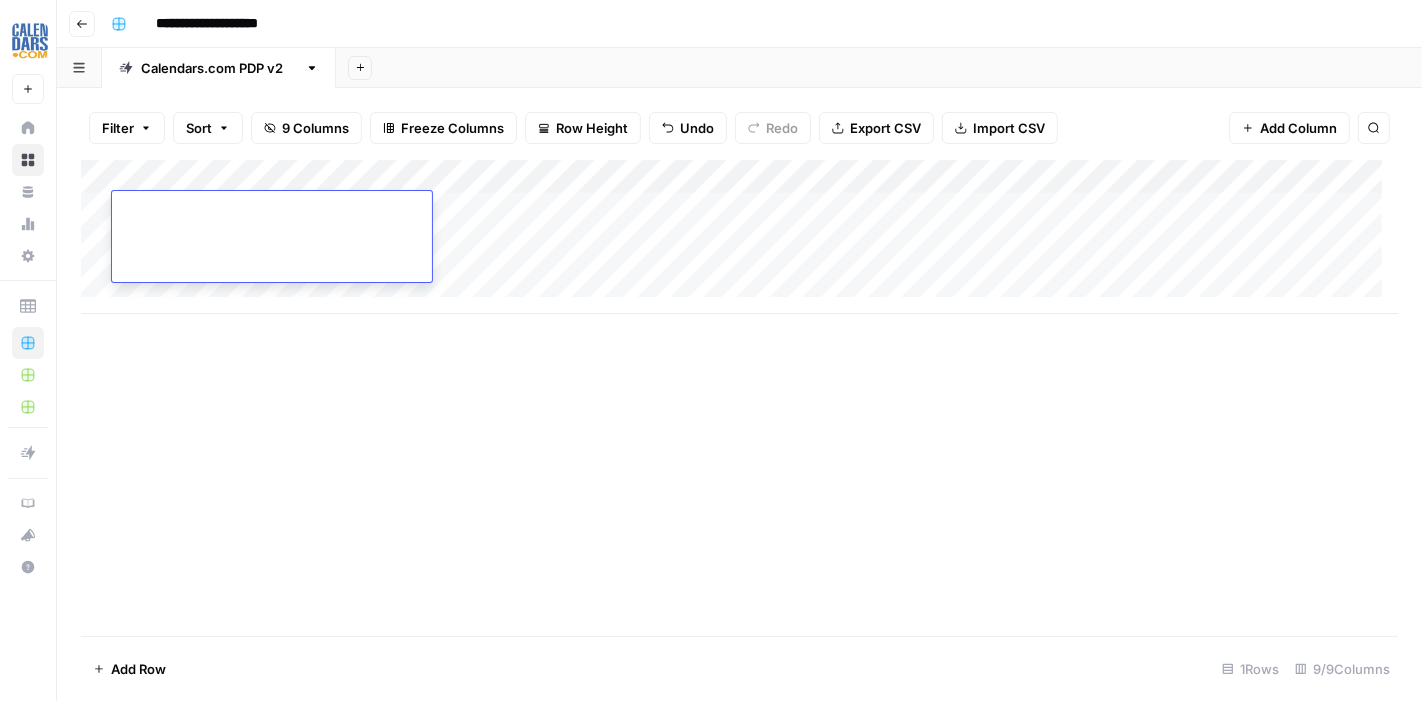 click on "Add Column" at bounding box center [739, 237] 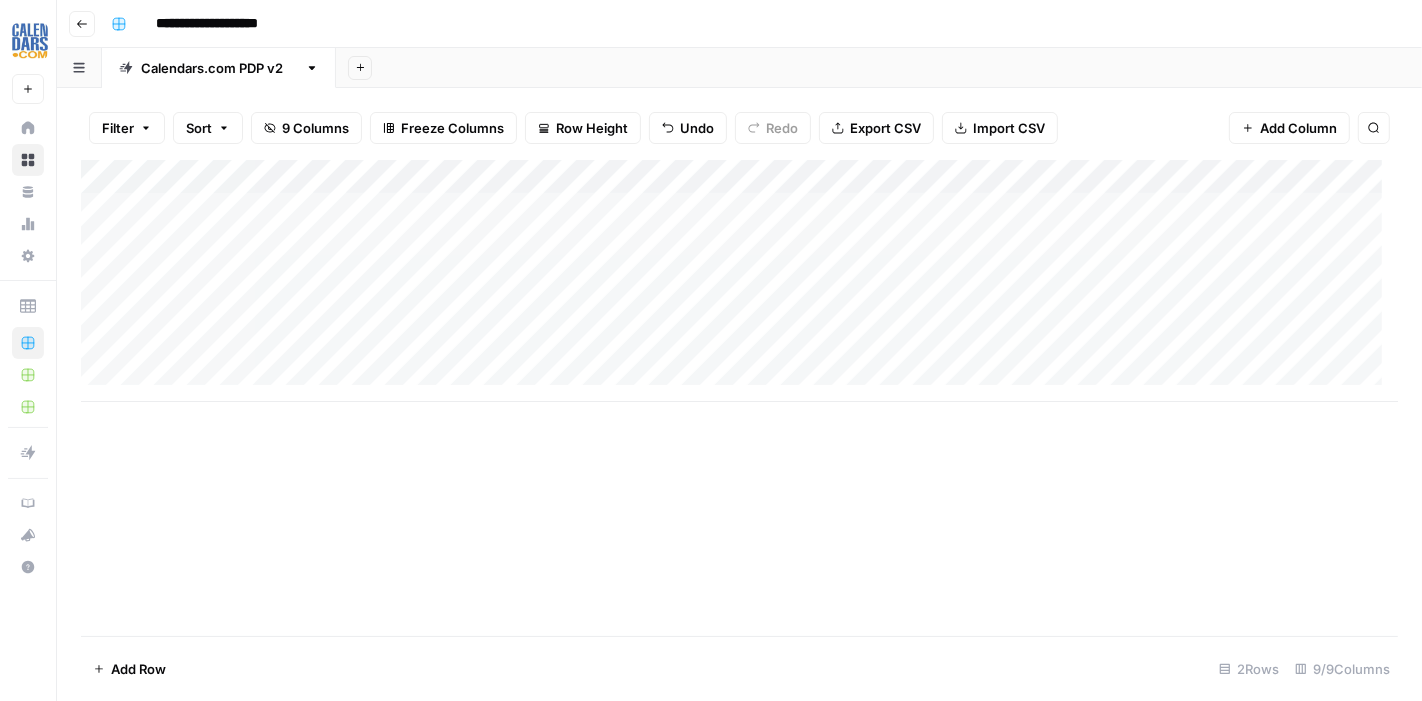 click on "Add Column" at bounding box center [739, 281] 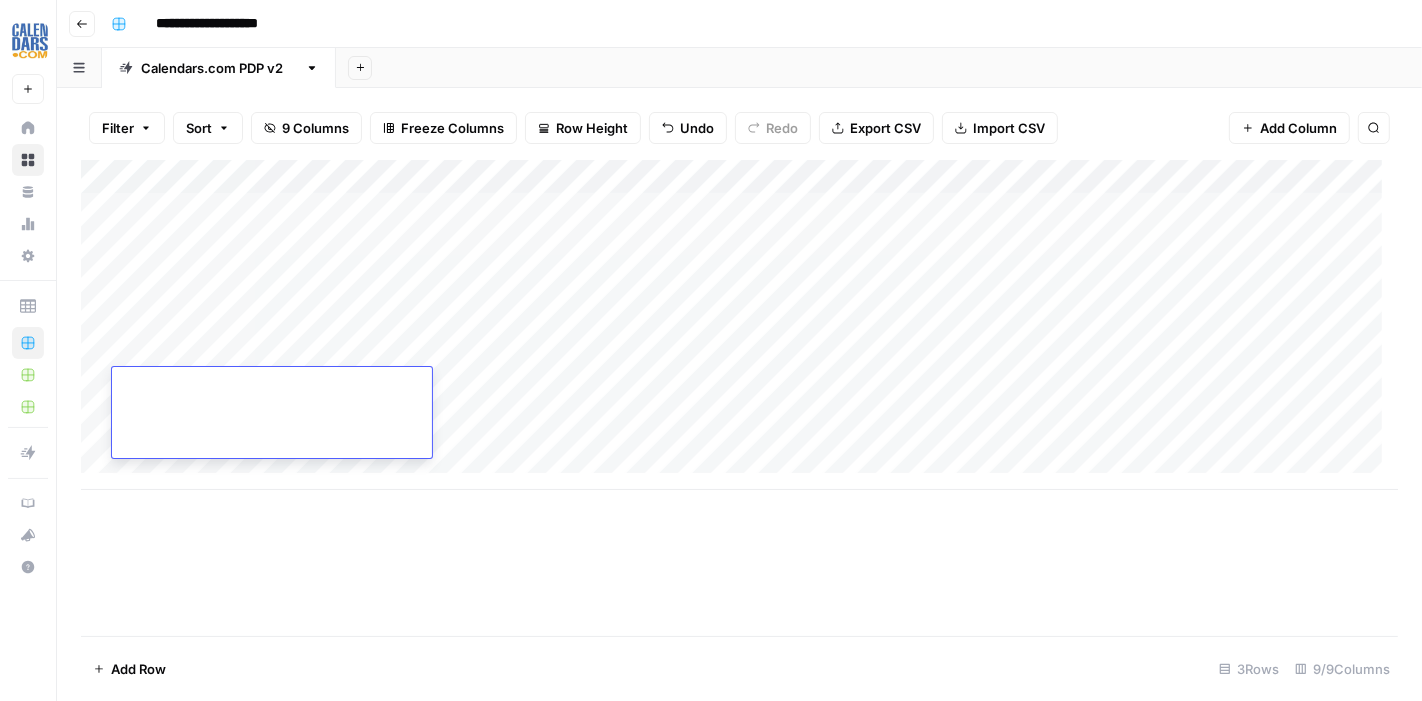 click on "Add Column" at bounding box center [739, 325] 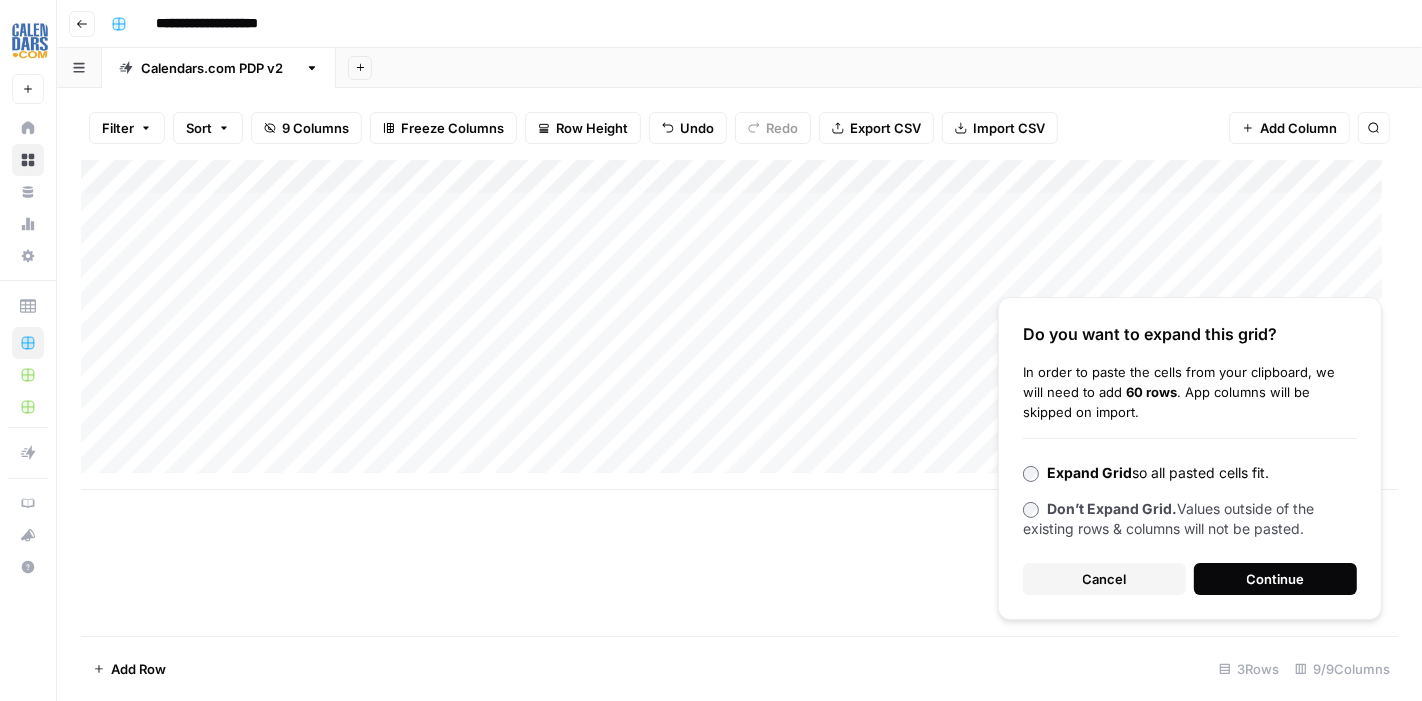 click on "Continue" at bounding box center [1275, 579] 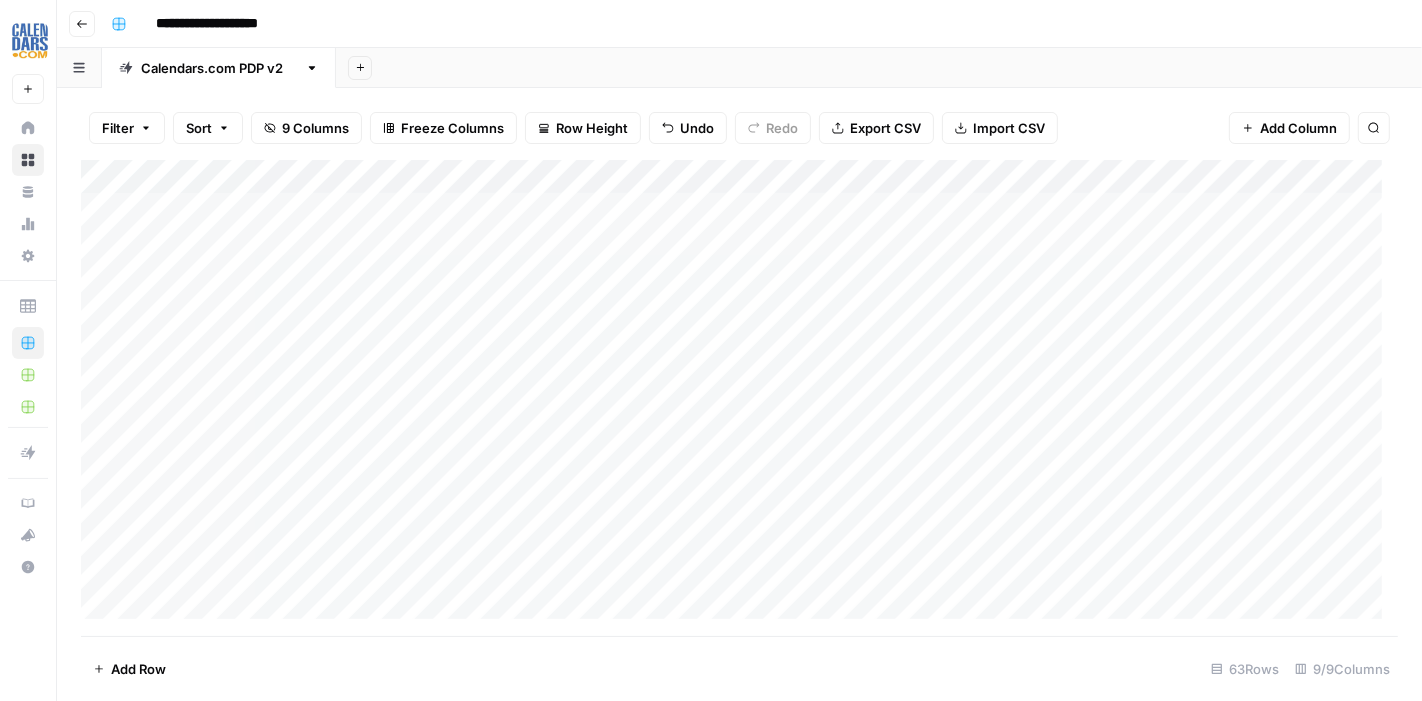 click on "Add Column" at bounding box center (739, 398) 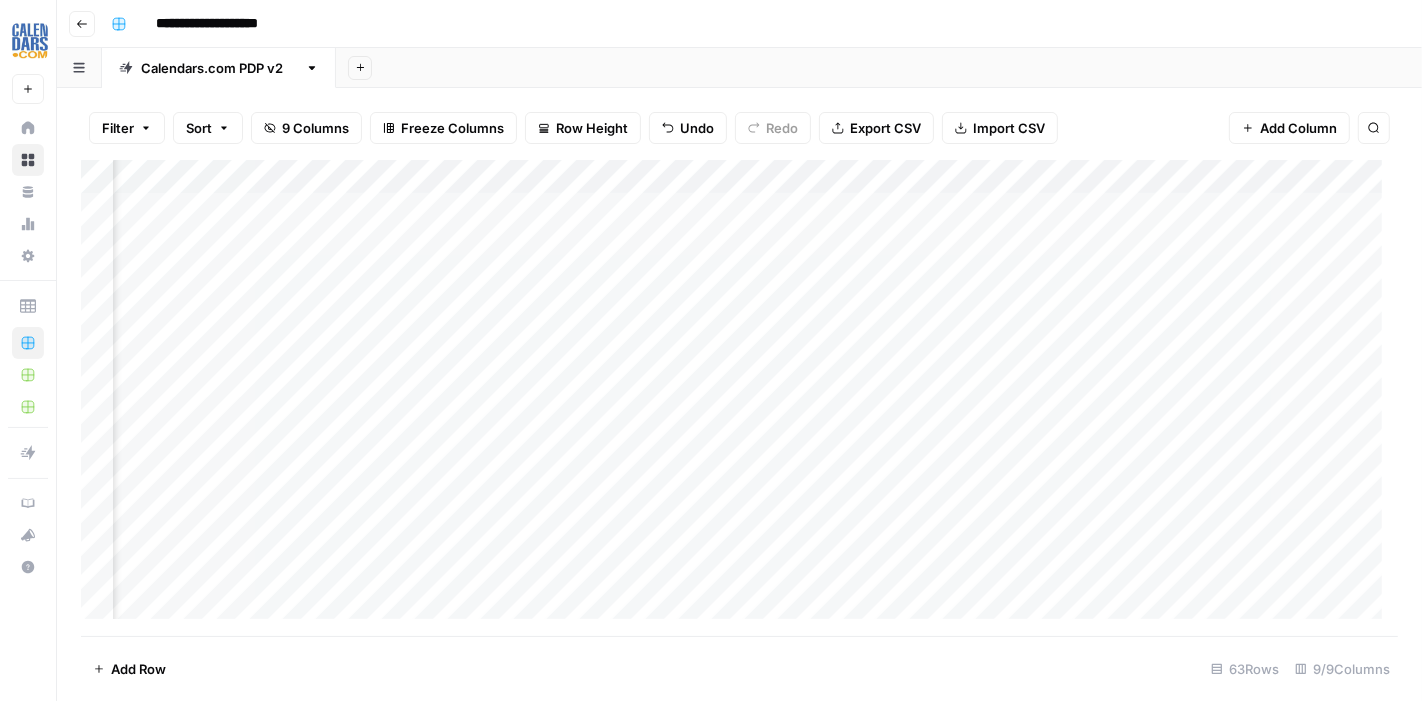 scroll, scrollTop: 0, scrollLeft: 580, axis: horizontal 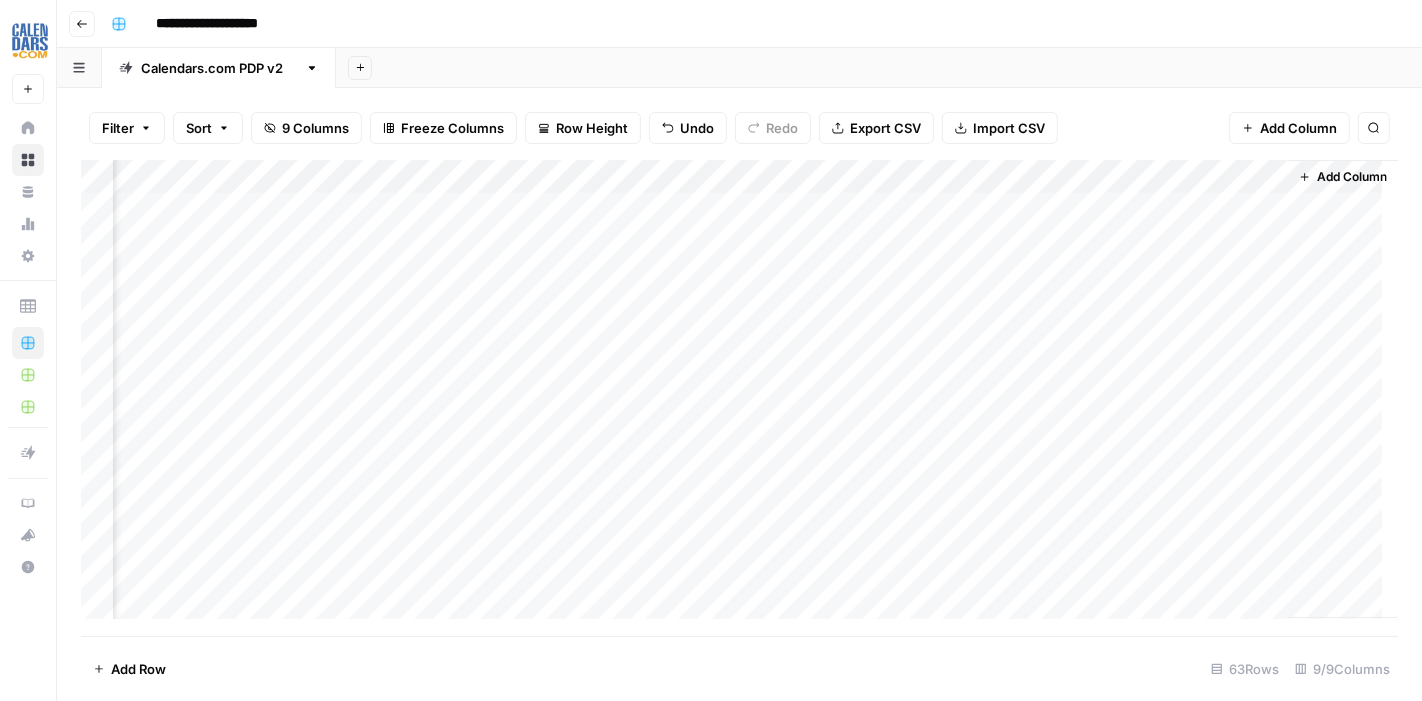 click on "Add Column" at bounding box center (739, 398) 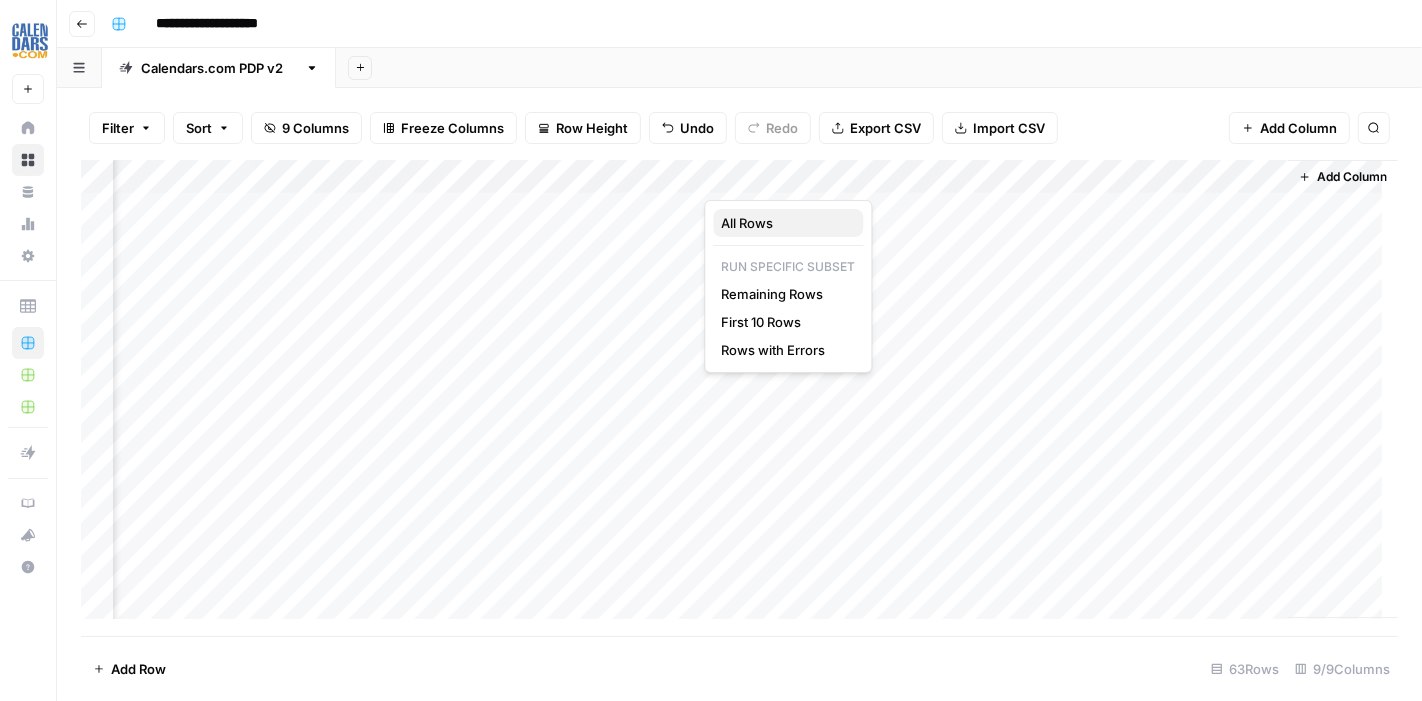 click on "All Rows" at bounding box center (747, 223) 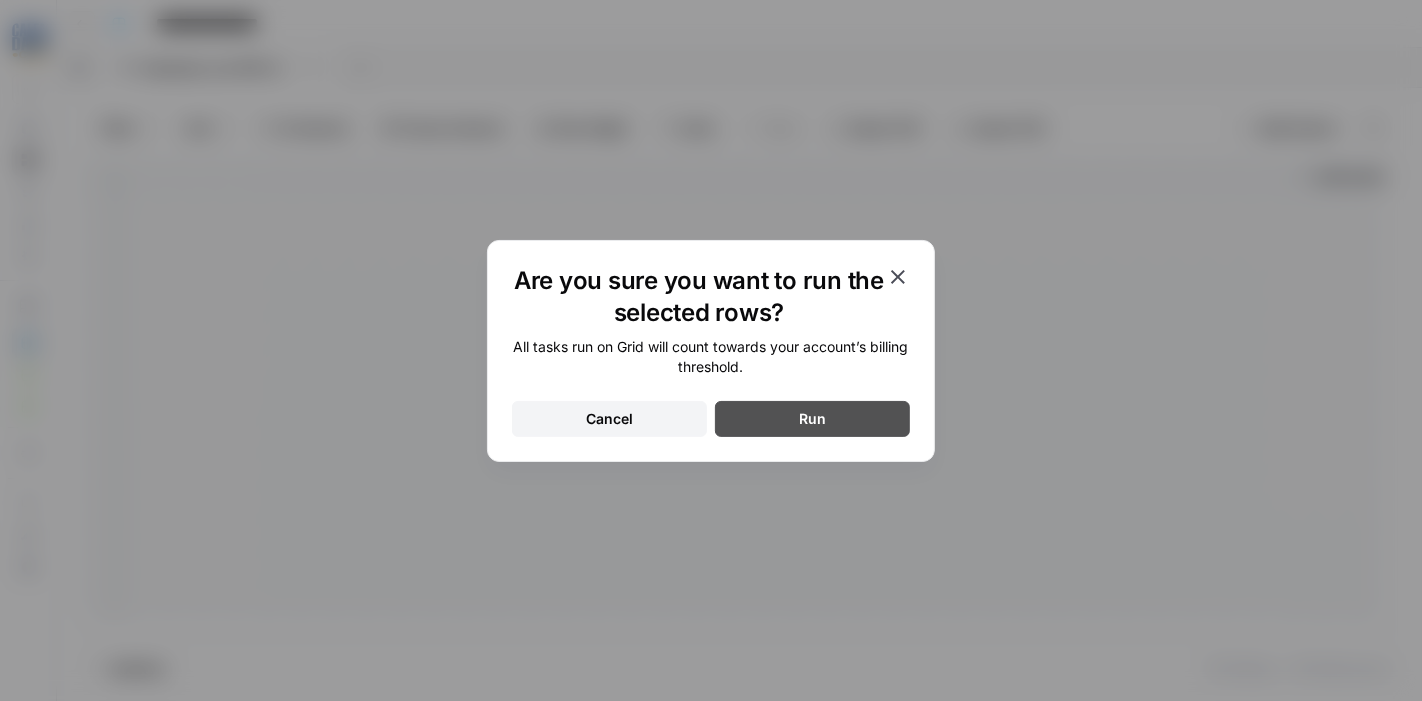 click on "Run" at bounding box center (812, 419) 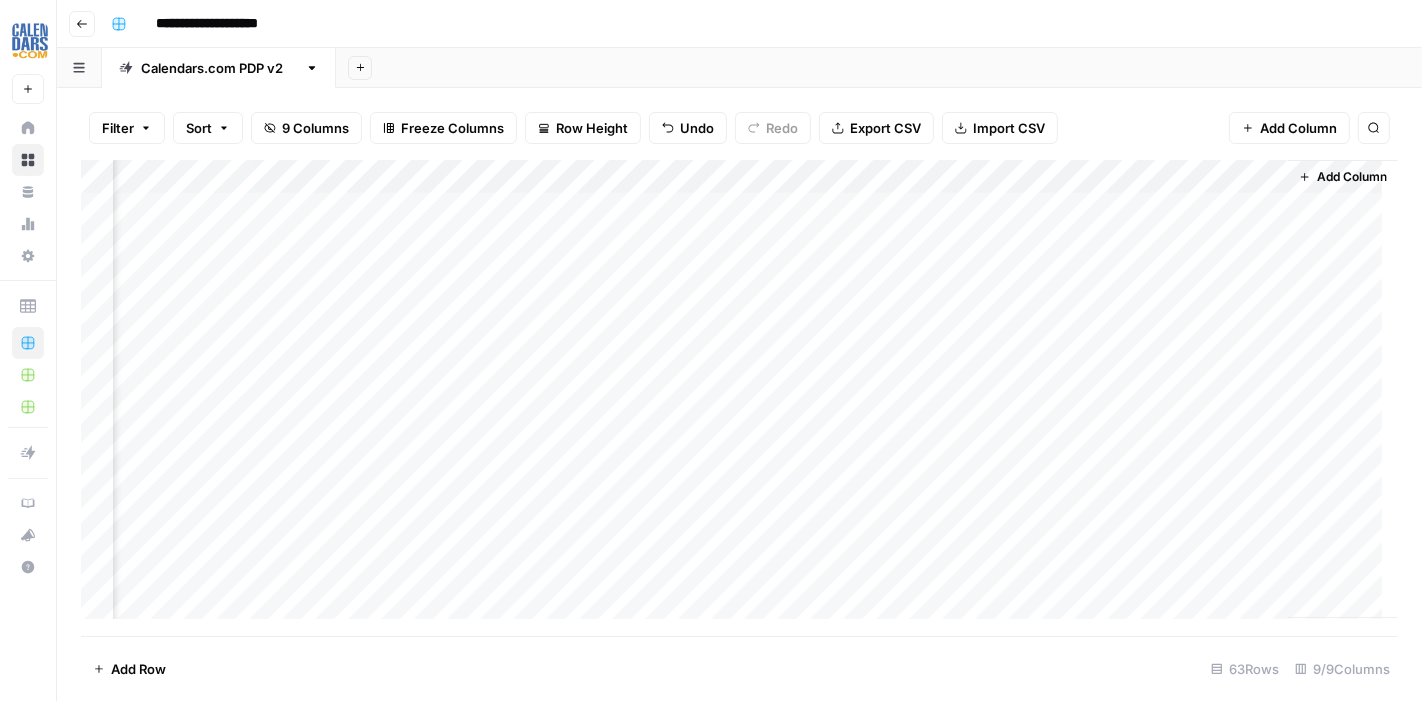 click on "Add Column" at bounding box center (739, 398) 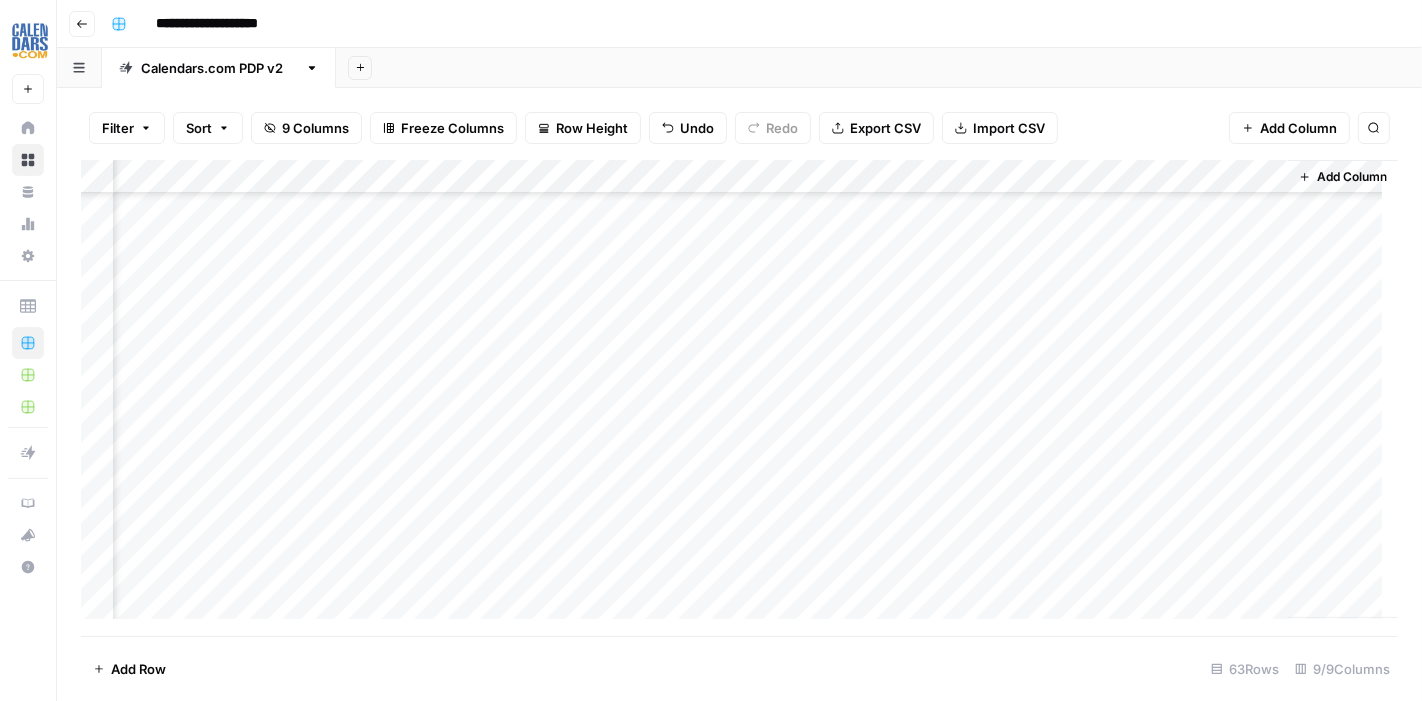 scroll, scrollTop: 555, scrollLeft: 950, axis: both 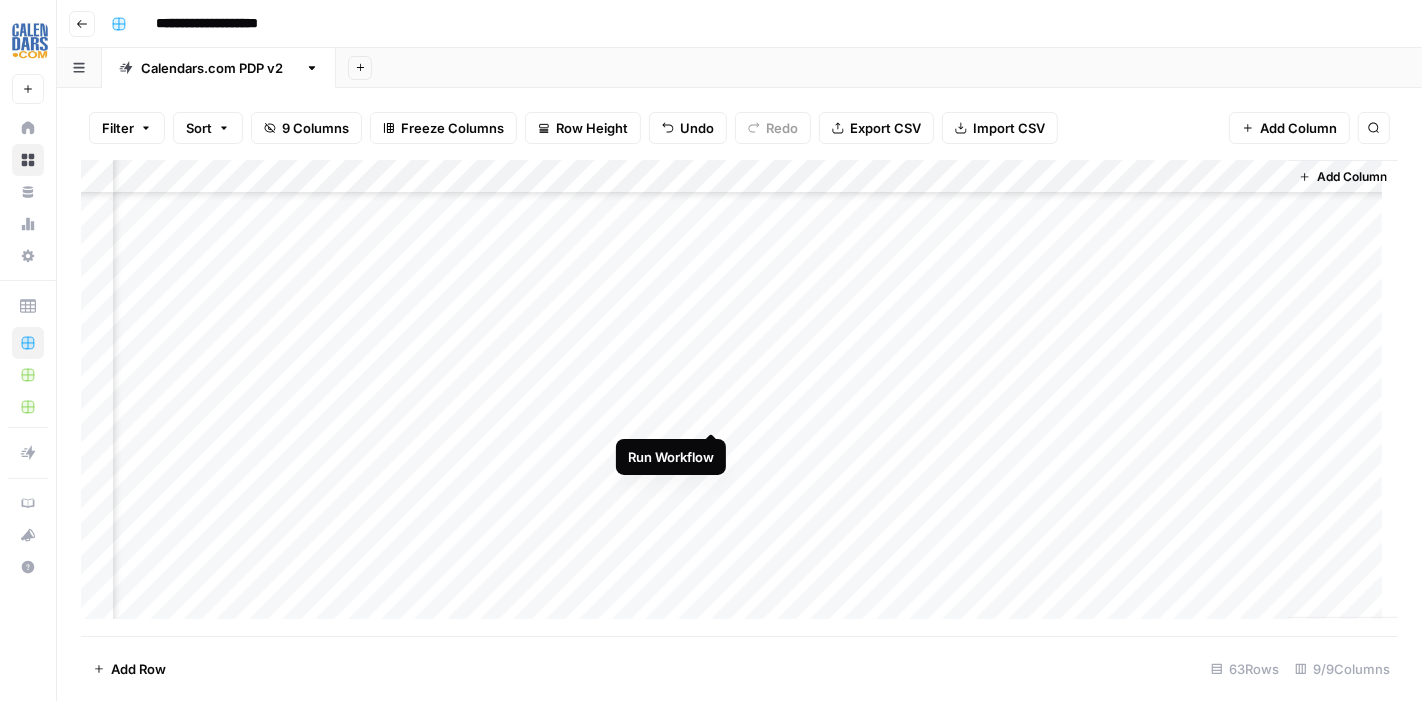 click on "Add Column" at bounding box center (739, 398) 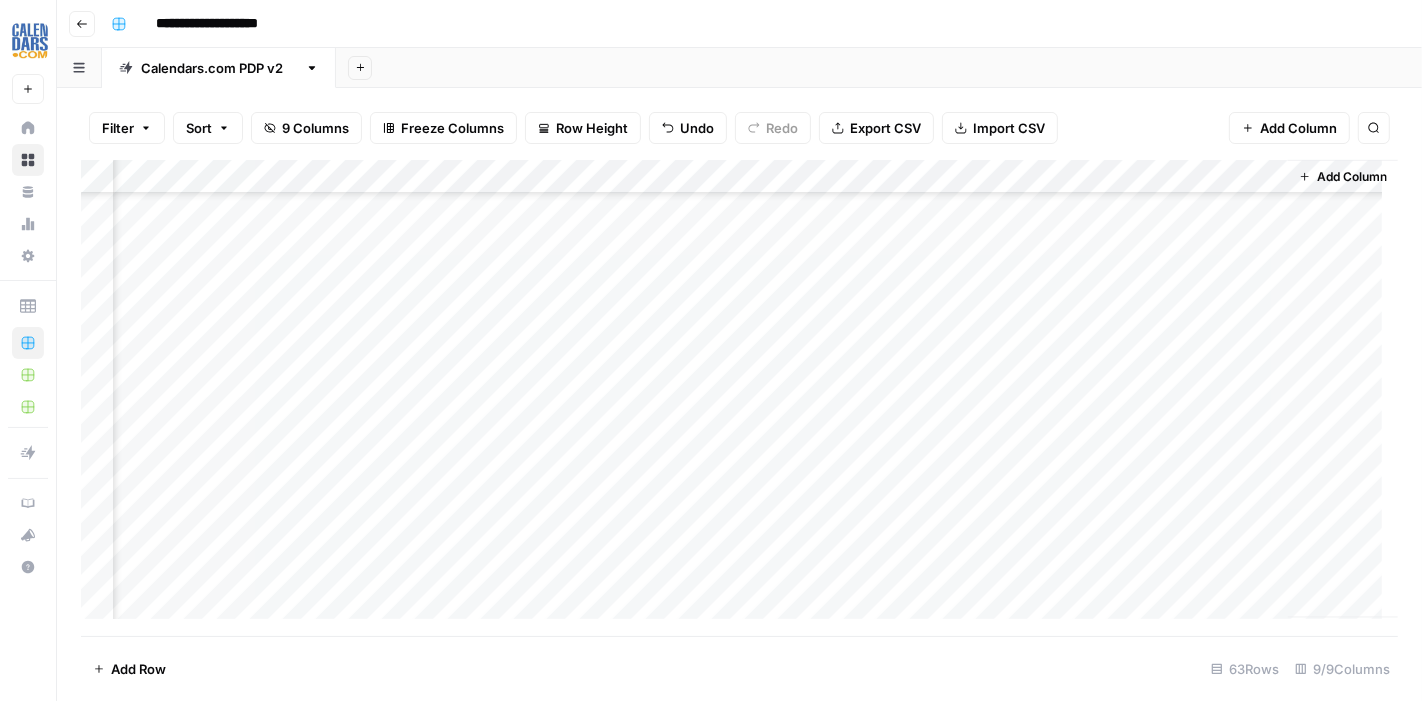 scroll, scrollTop: 2444, scrollLeft: 950, axis: both 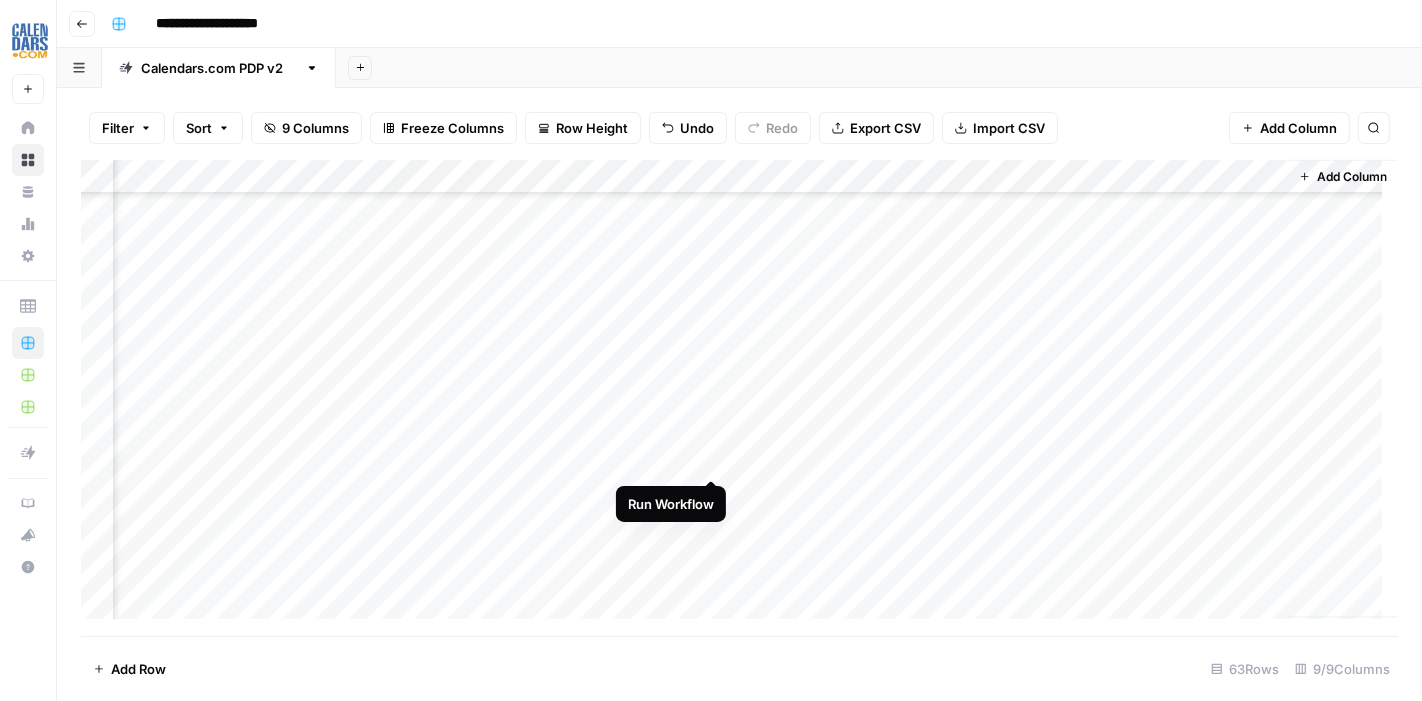 click on "Add Column" at bounding box center [739, 398] 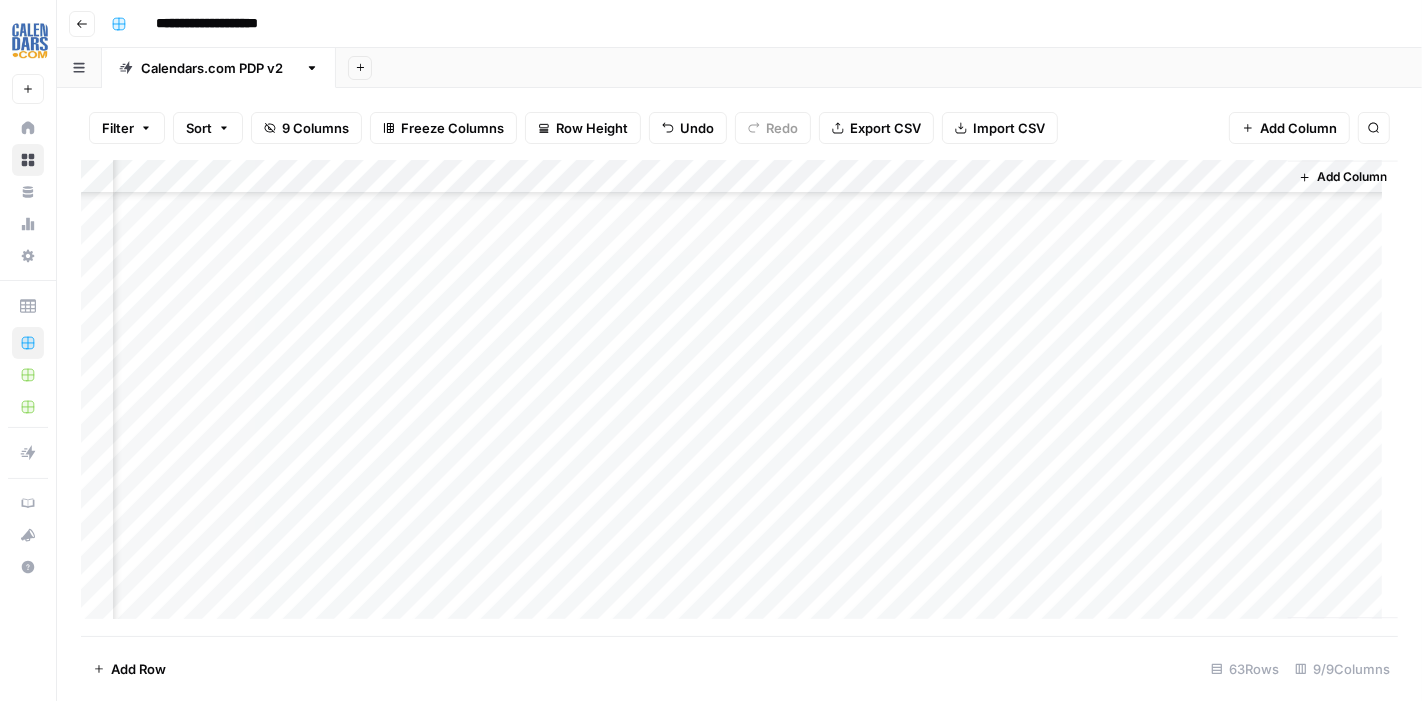scroll, scrollTop: 3666, scrollLeft: 950, axis: both 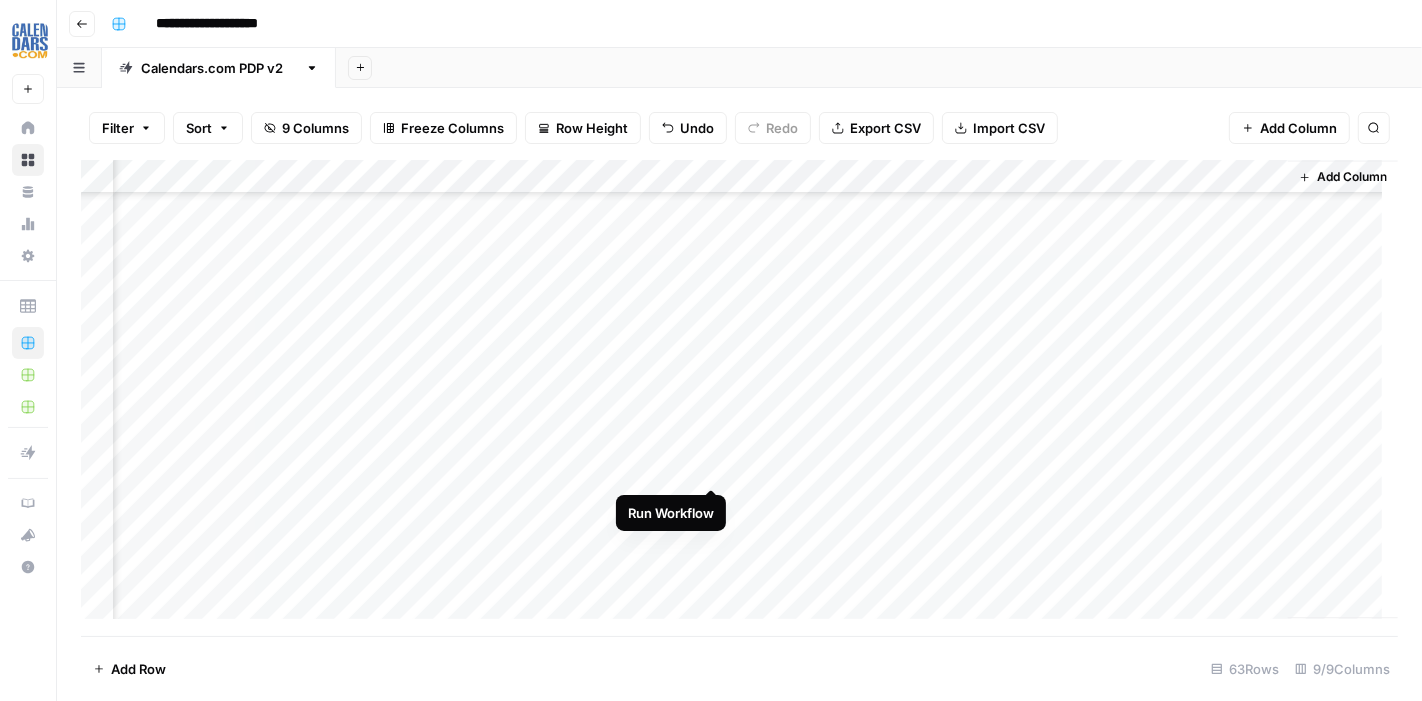 click on "Add Column" at bounding box center [739, 398] 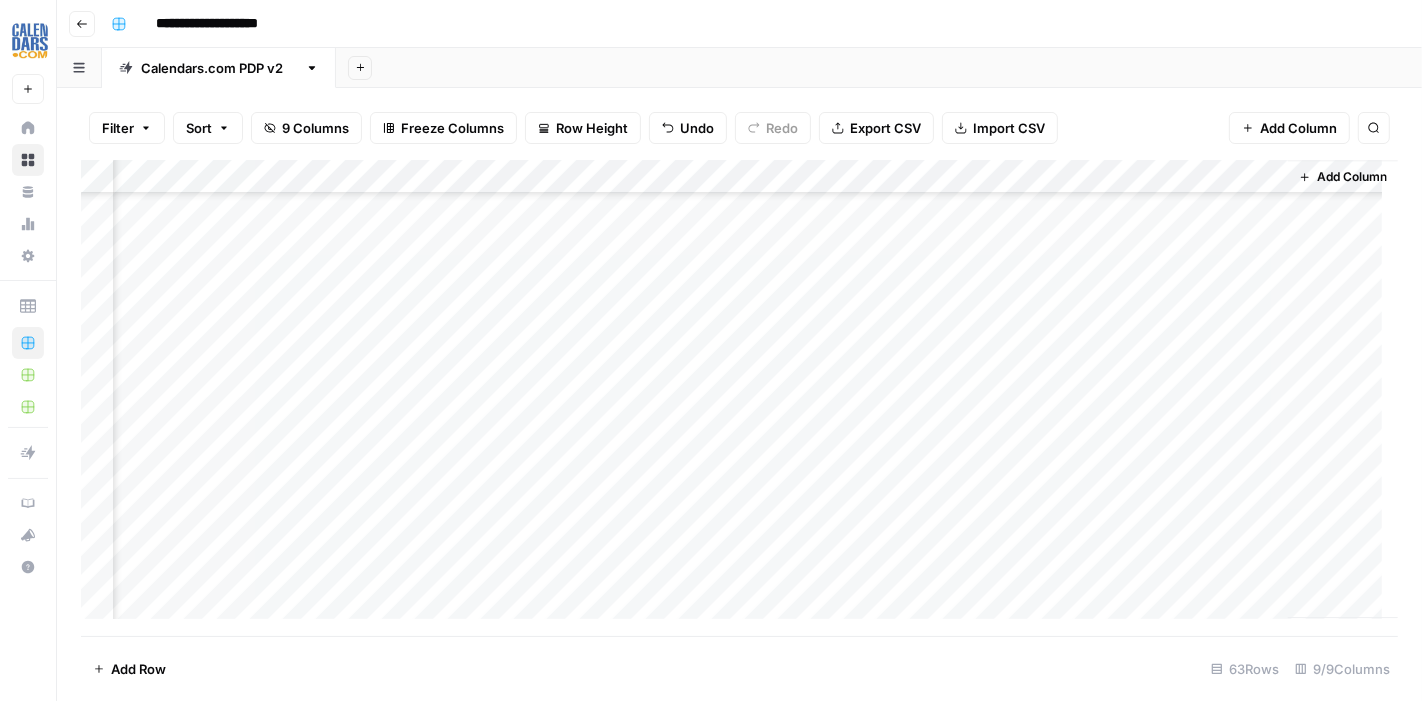 scroll, scrollTop: 4888, scrollLeft: 950, axis: both 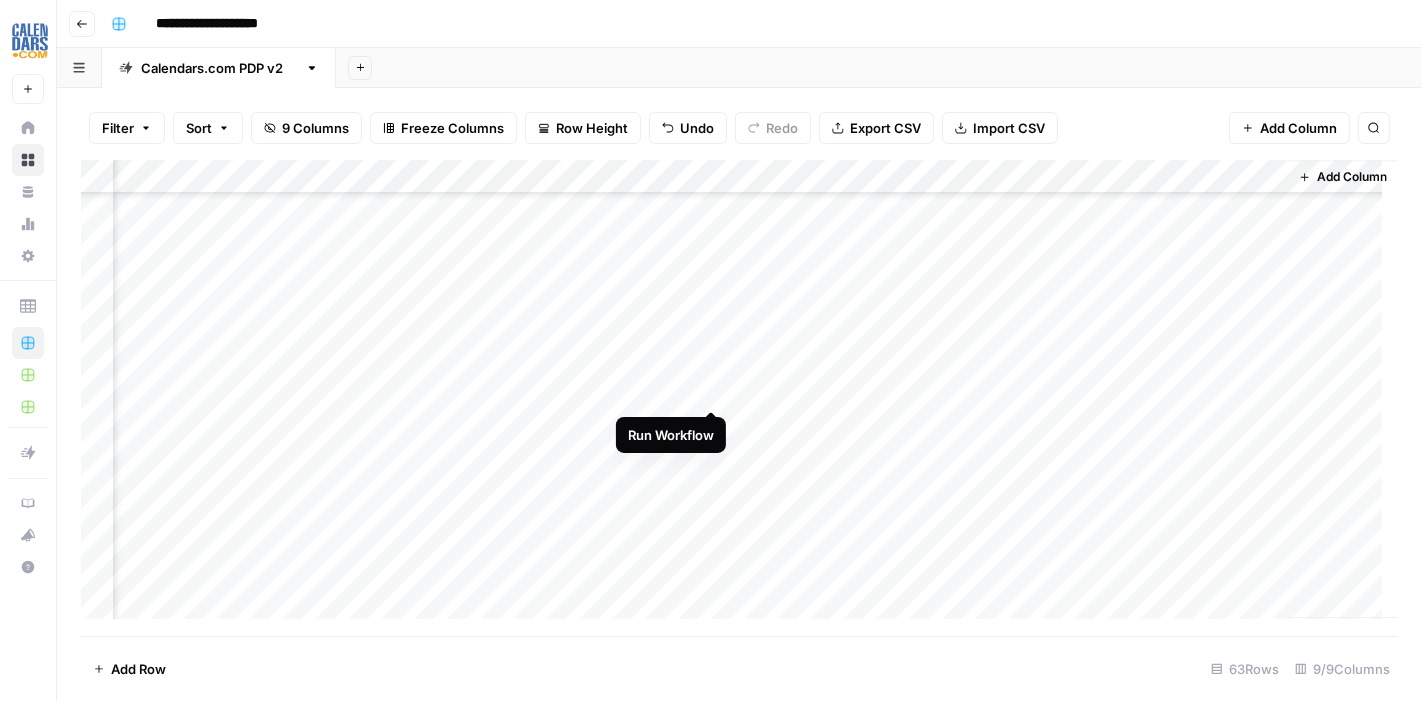 click on "Add Column" at bounding box center (739, 398) 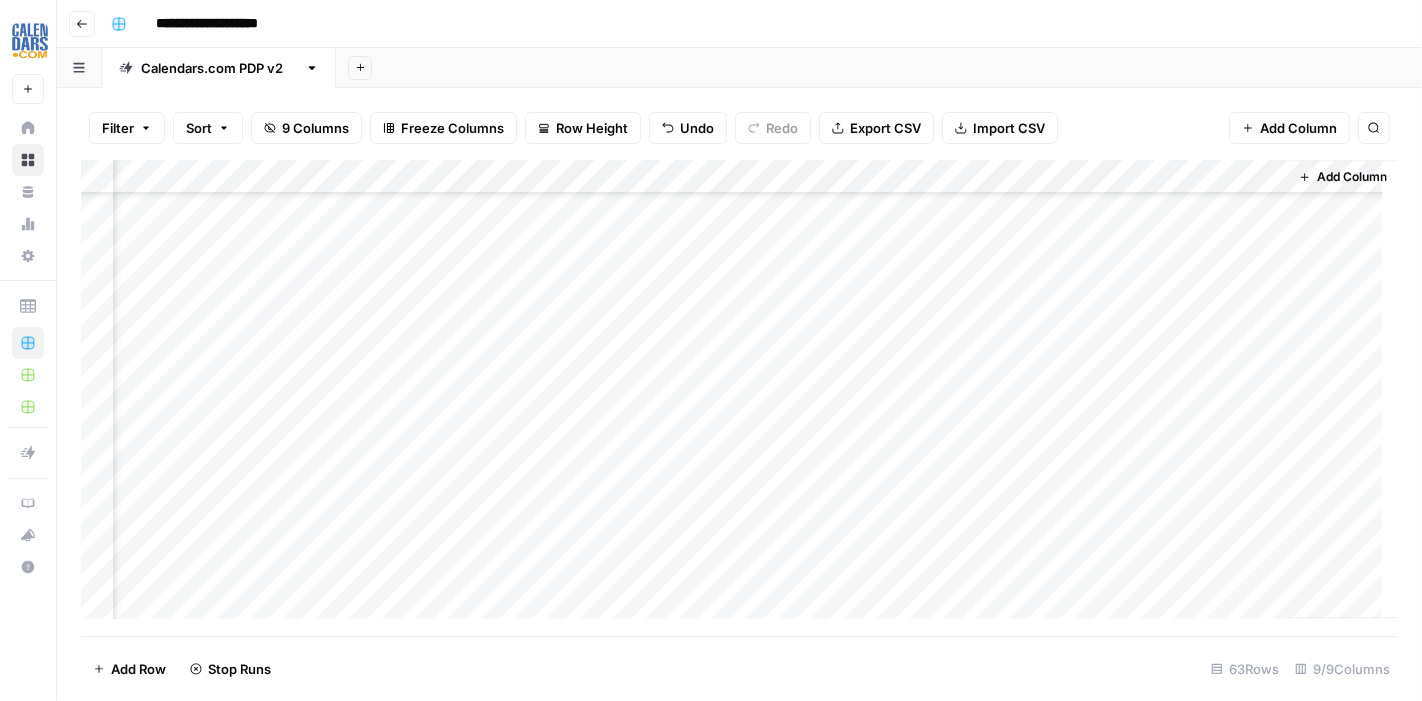 scroll, scrollTop: 5151, scrollLeft: 950, axis: both 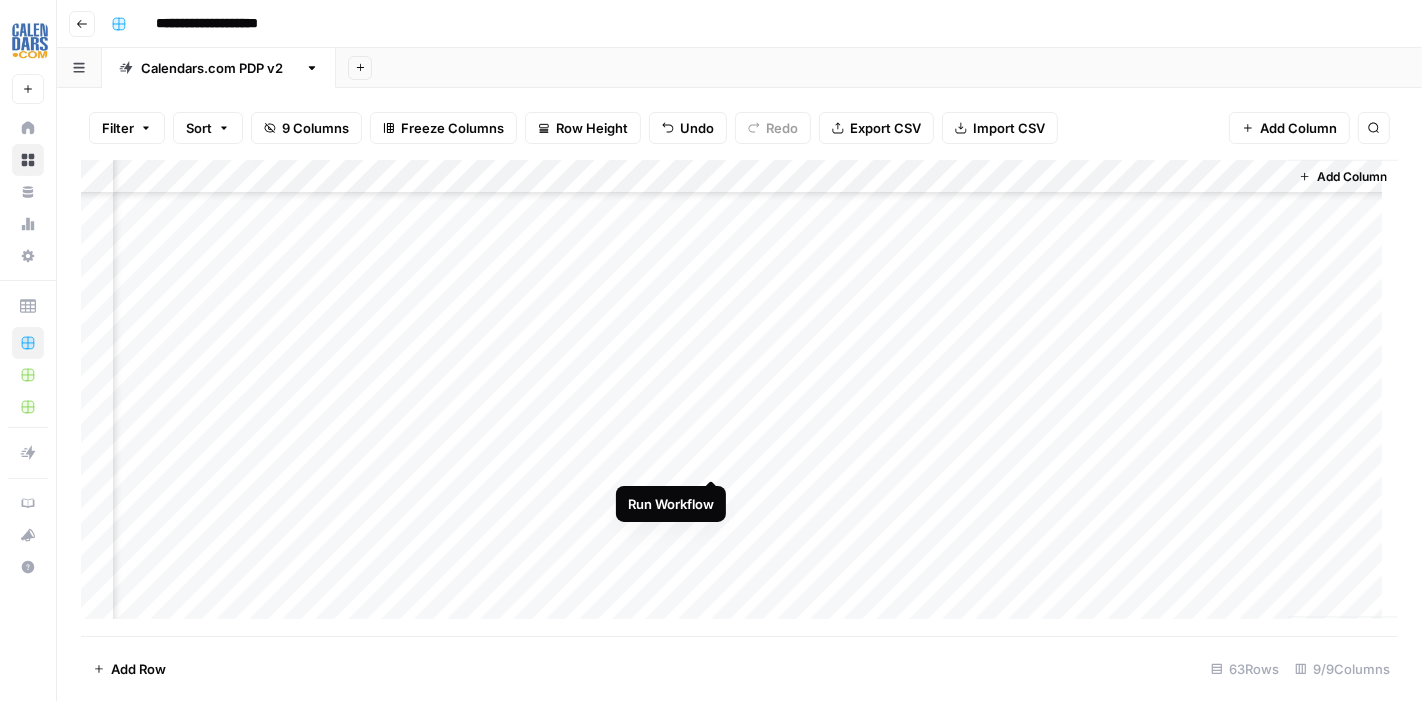 click on "Add Column" at bounding box center [739, 398] 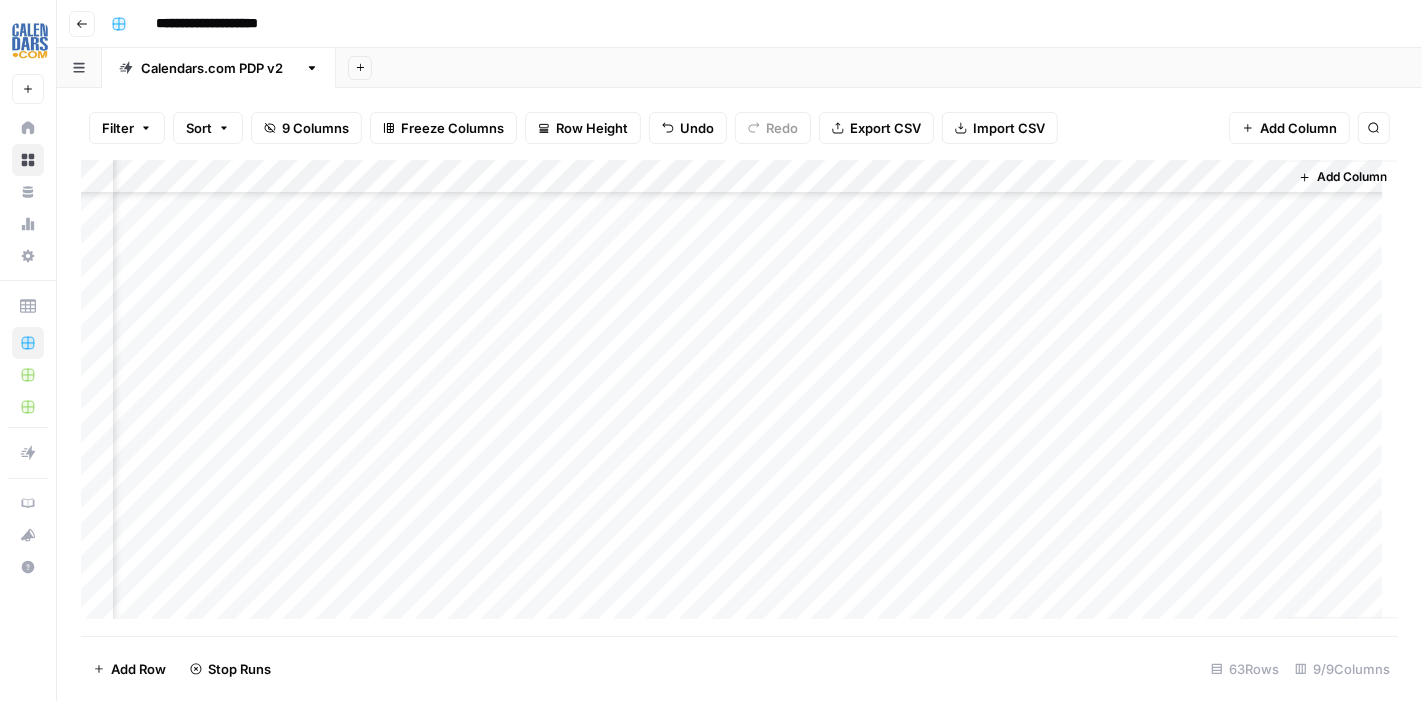 scroll, scrollTop: 3777, scrollLeft: 950, axis: both 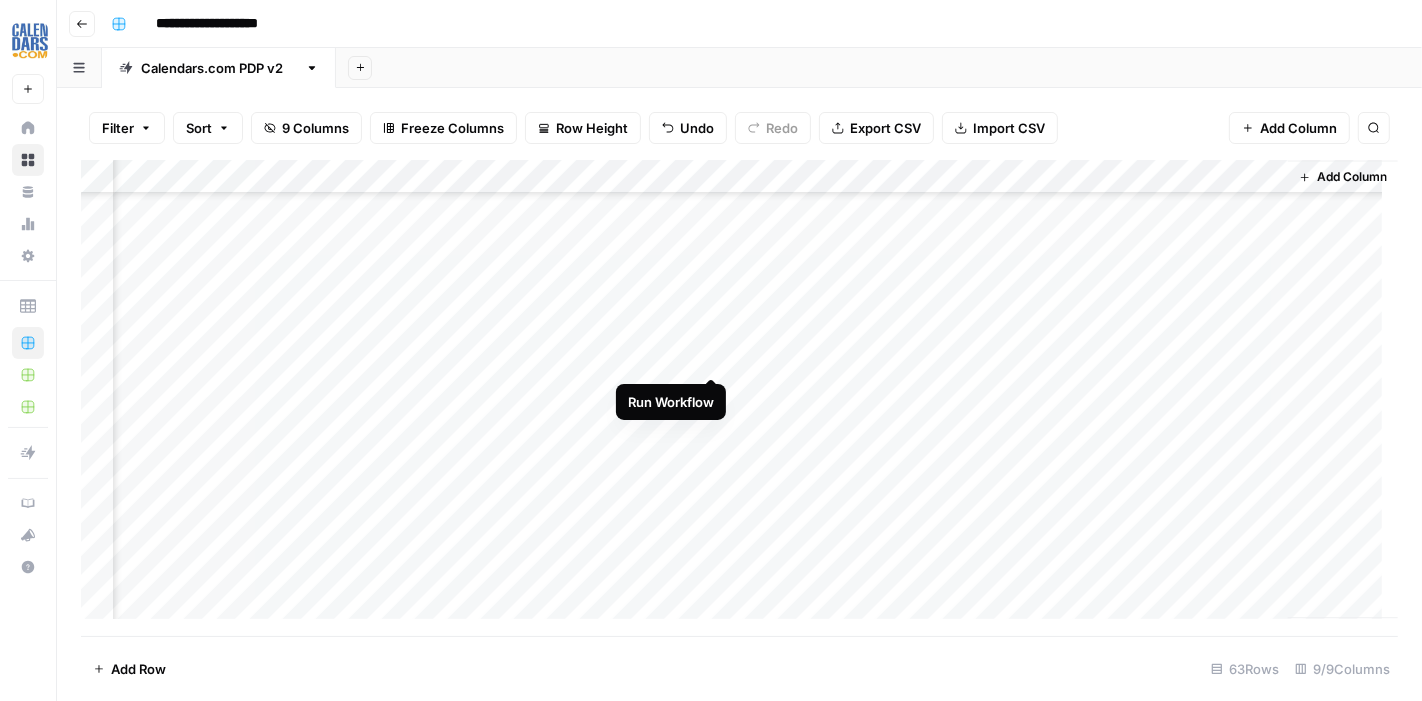 click on "Add Column" at bounding box center [739, 398] 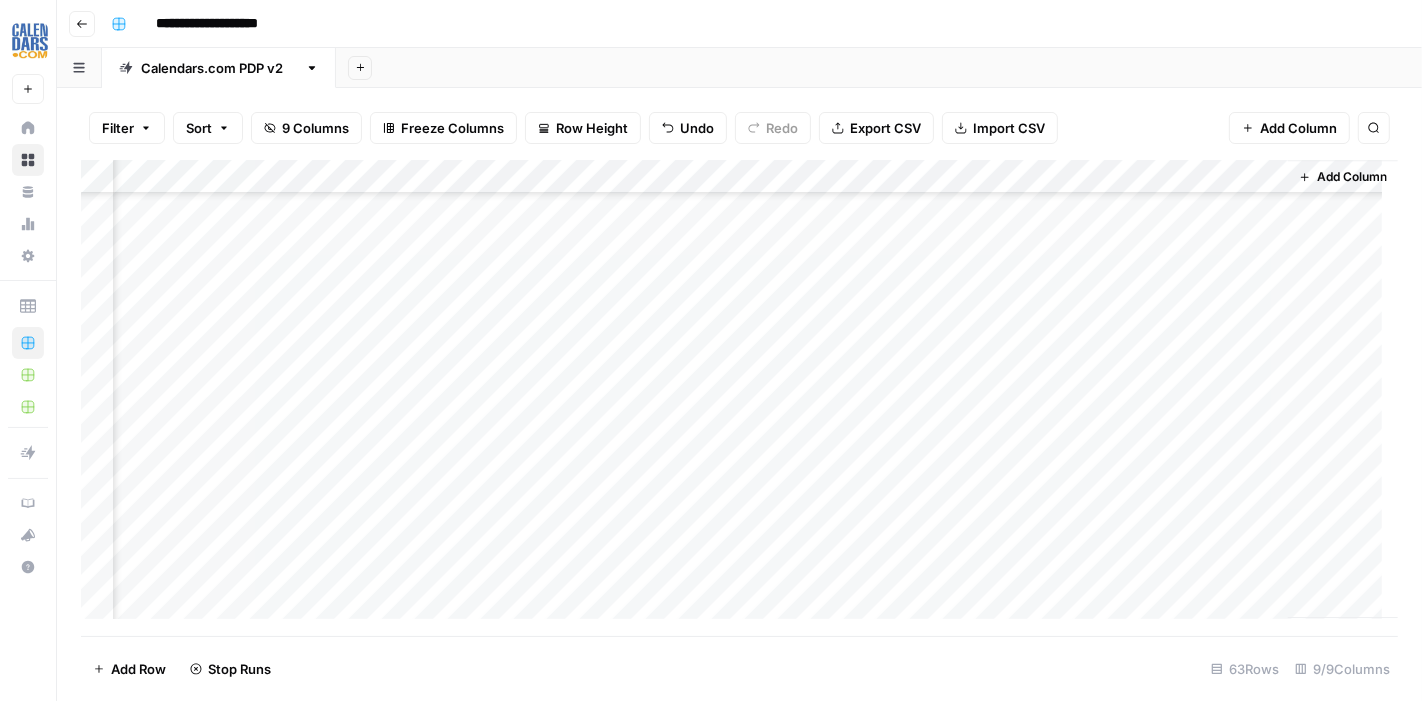 scroll, scrollTop: 5151, scrollLeft: 950, axis: both 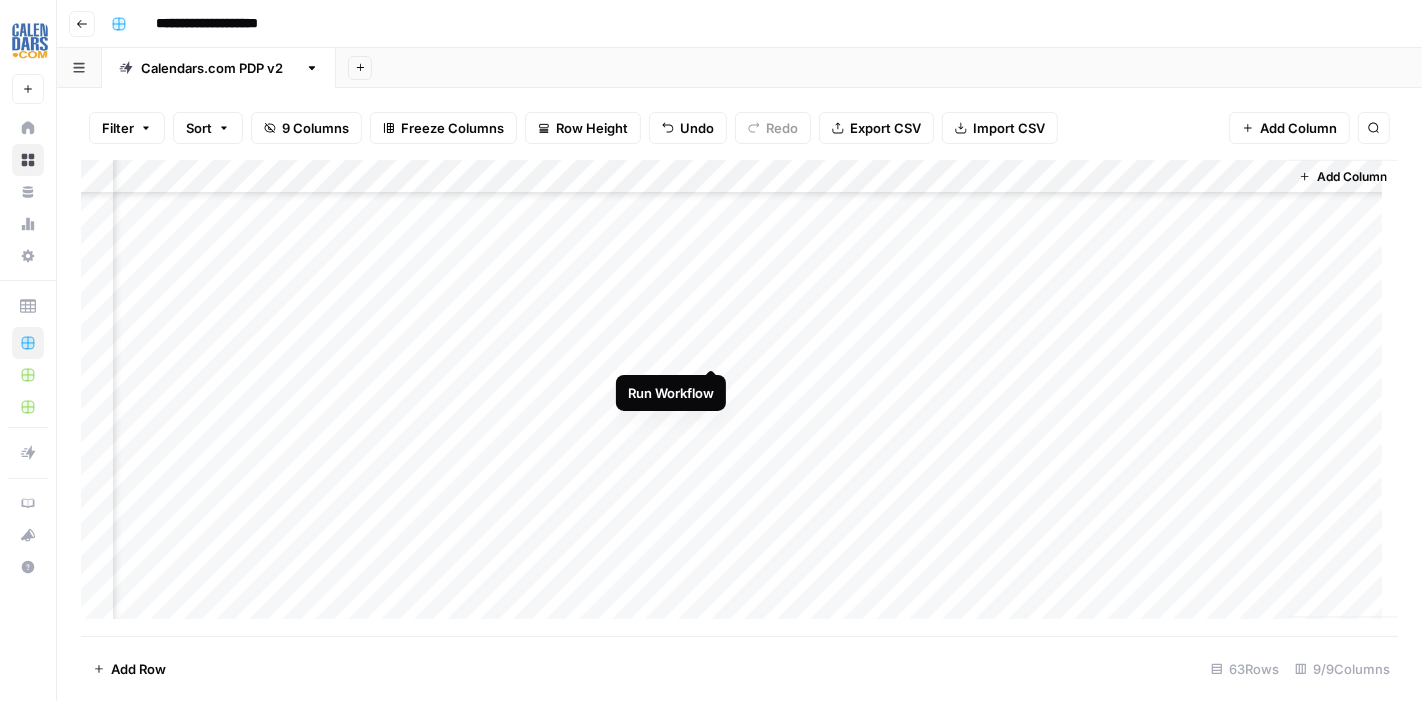click on "Add Column" at bounding box center (739, 398) 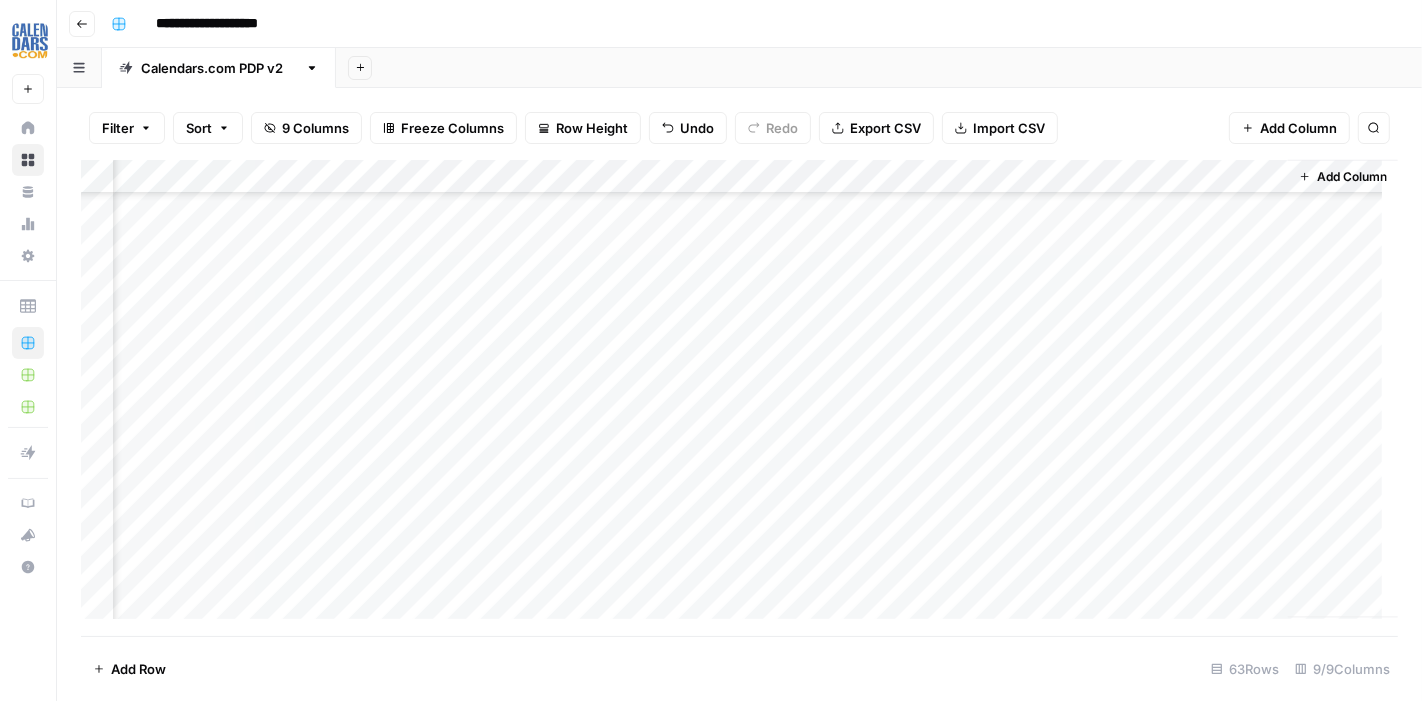 scroll, scrollTop: 2444, scrollLeft: 950, axis: both 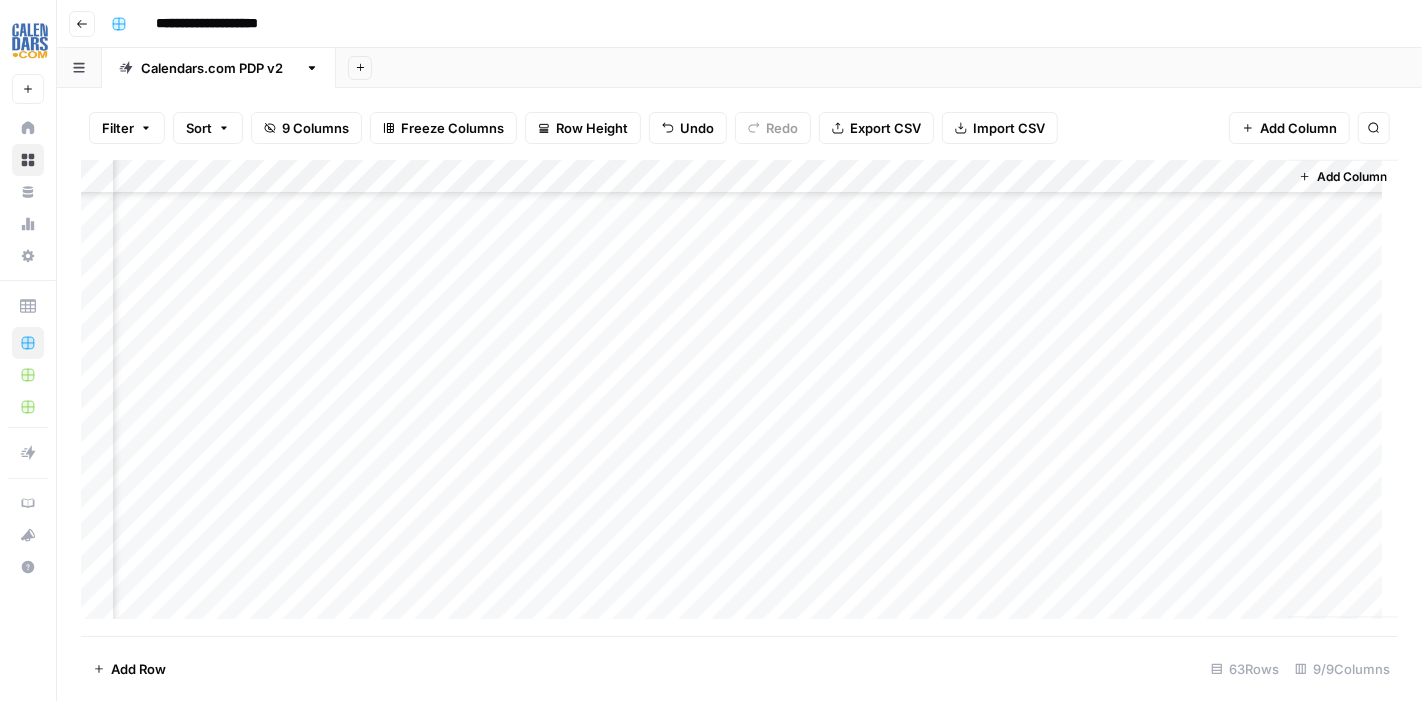 click on "Add Column" at bounding box center (739, 398) 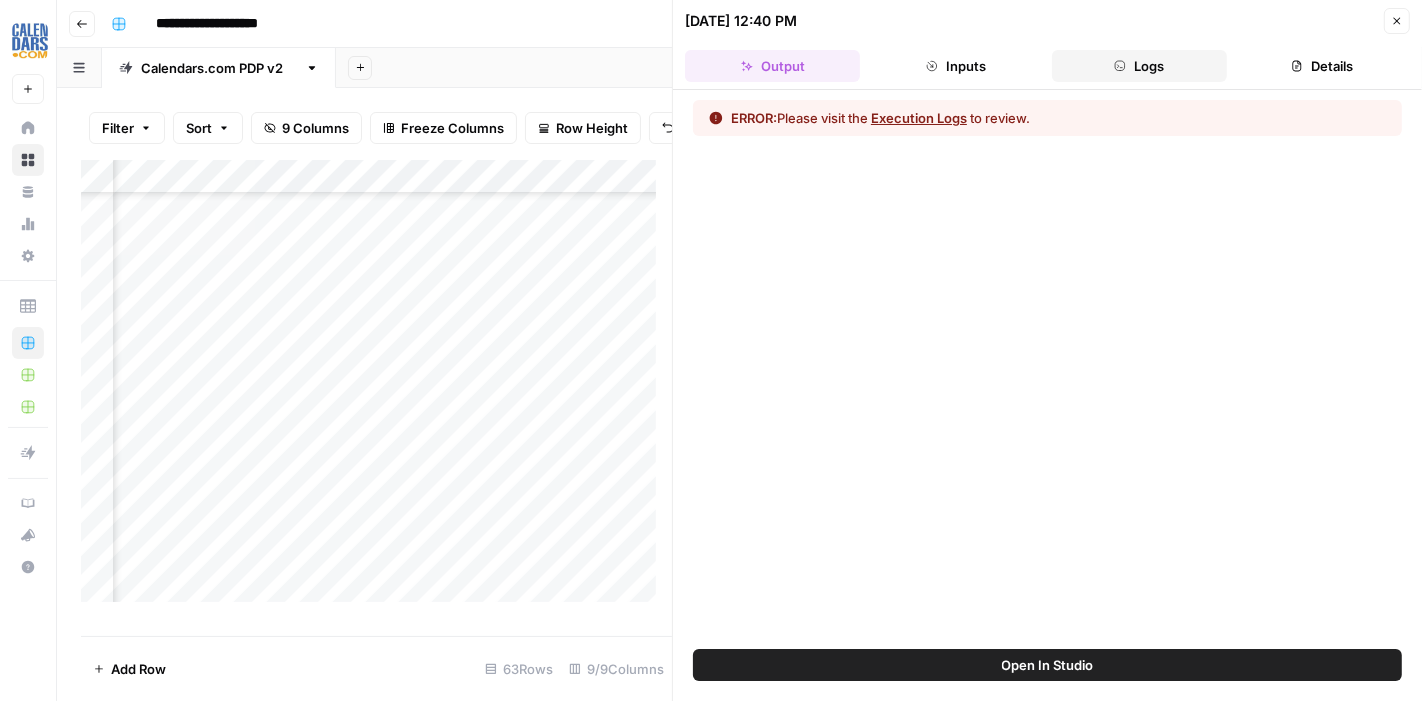 click on "Logs" at bounding box center (1139, 66) 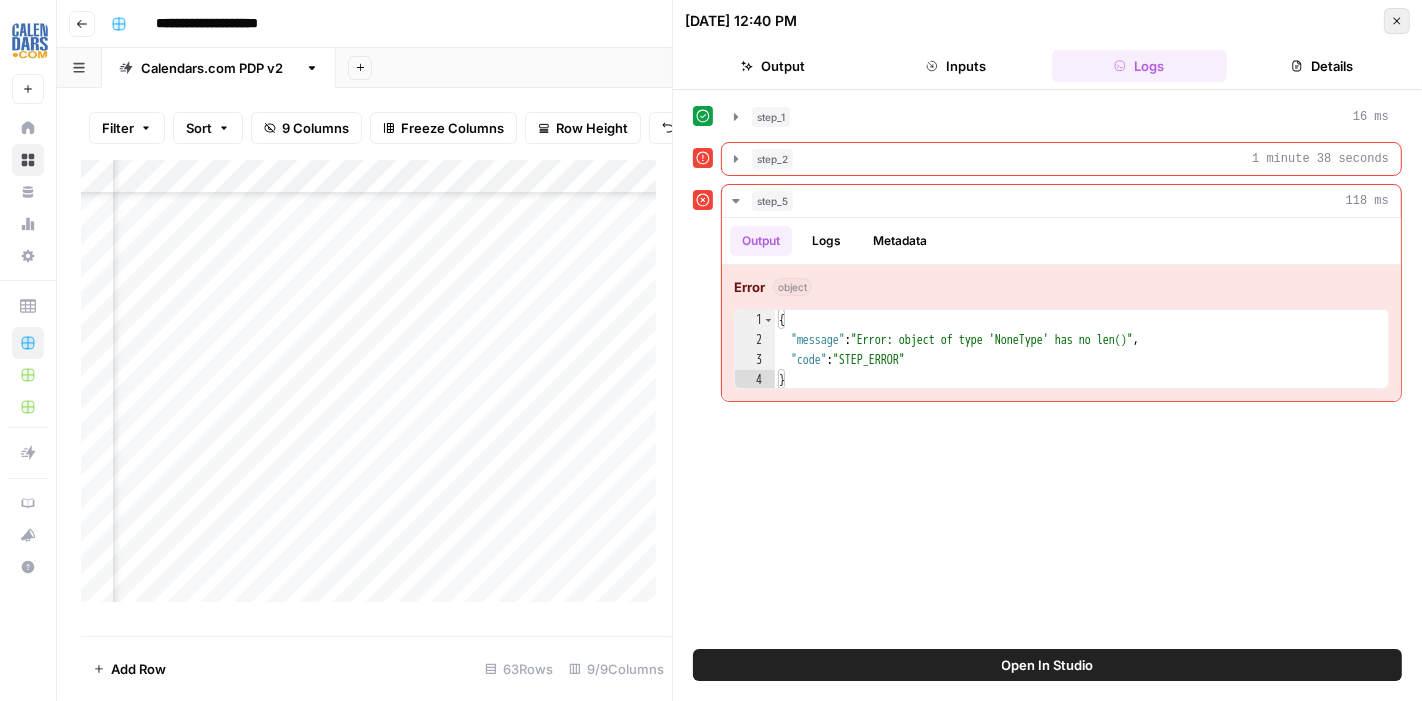 click 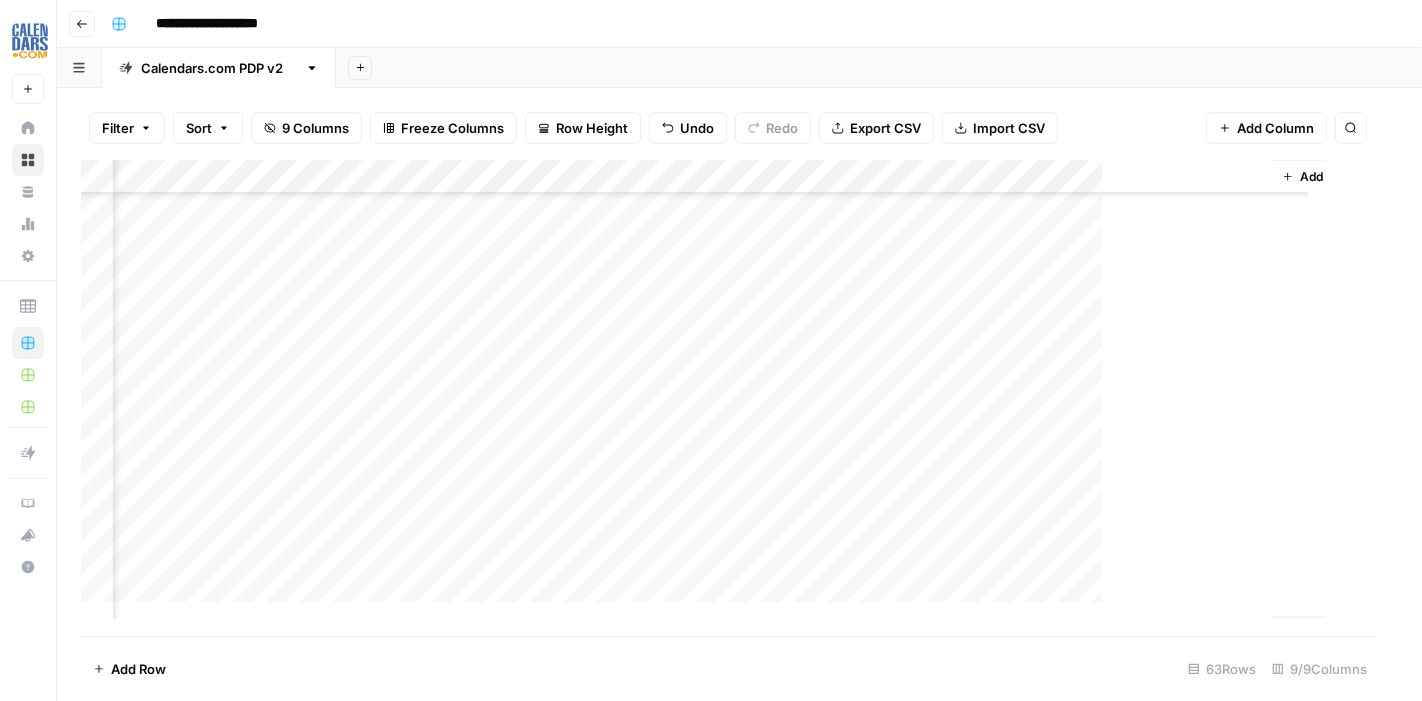 scroll, scrollTop: 2444, scrollLeft: 926, axis: both 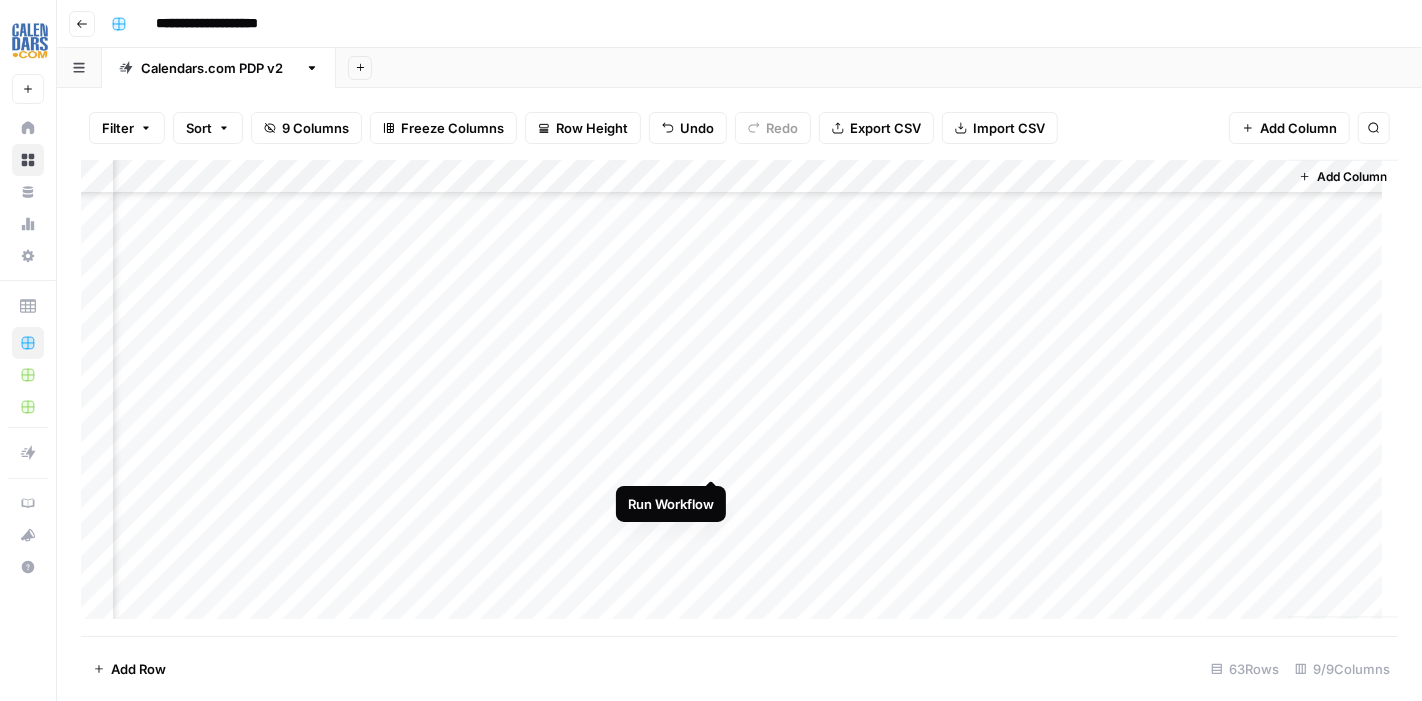 click on "Add Column" at bounding box center (739, 398) 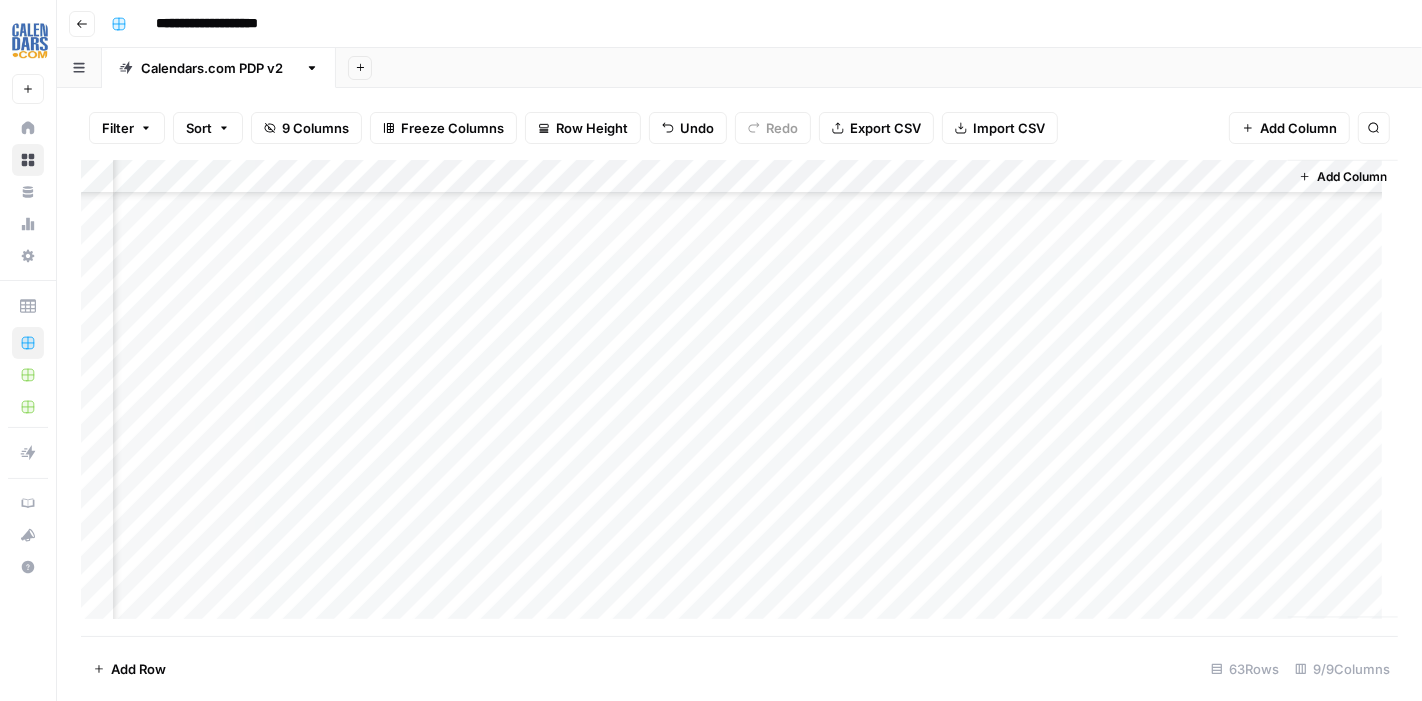 click on "Add Row 63  Rows 9/9  Columns" at bounding box center (739, 668) 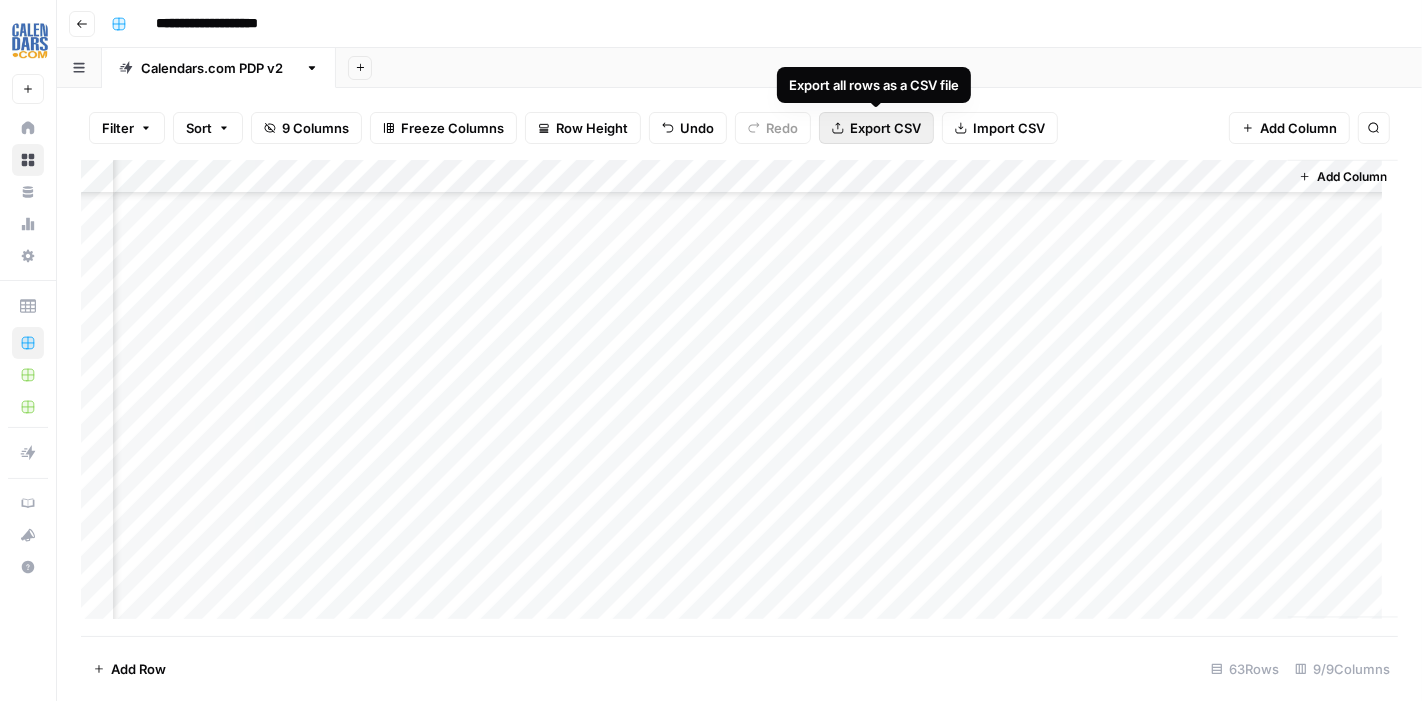 click on "Export CSV" at bounding box center (885, 128) 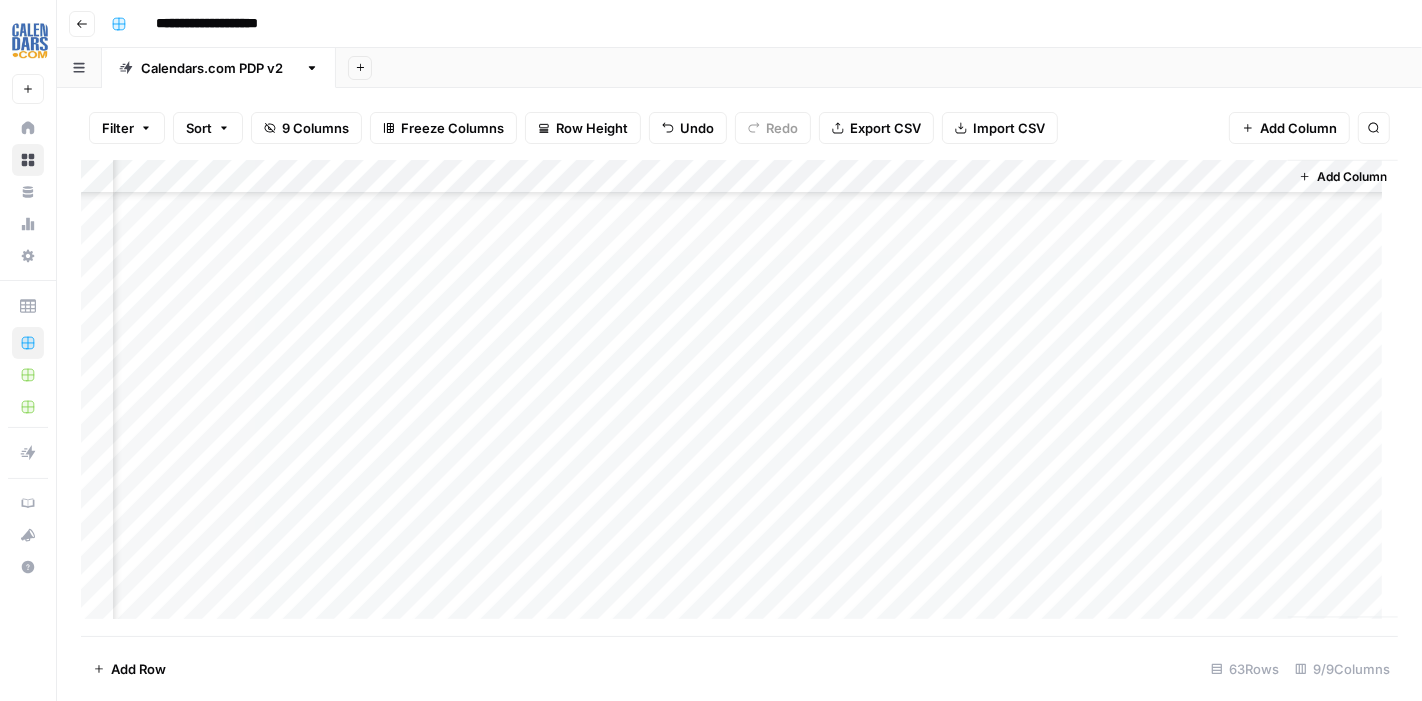 click on "Add Sheet" at bounding box center (879, 68) 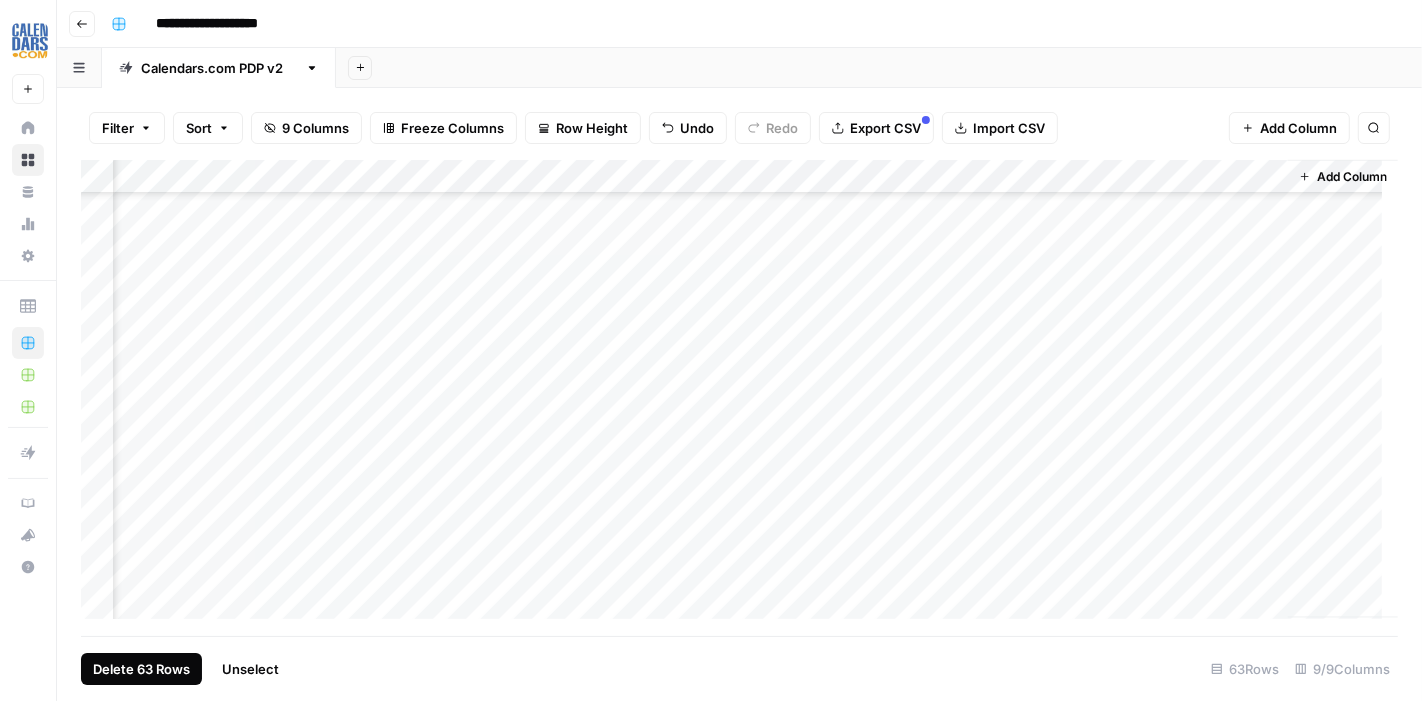 click on "Delete 63 Rows" at bounding box center (141, 669) 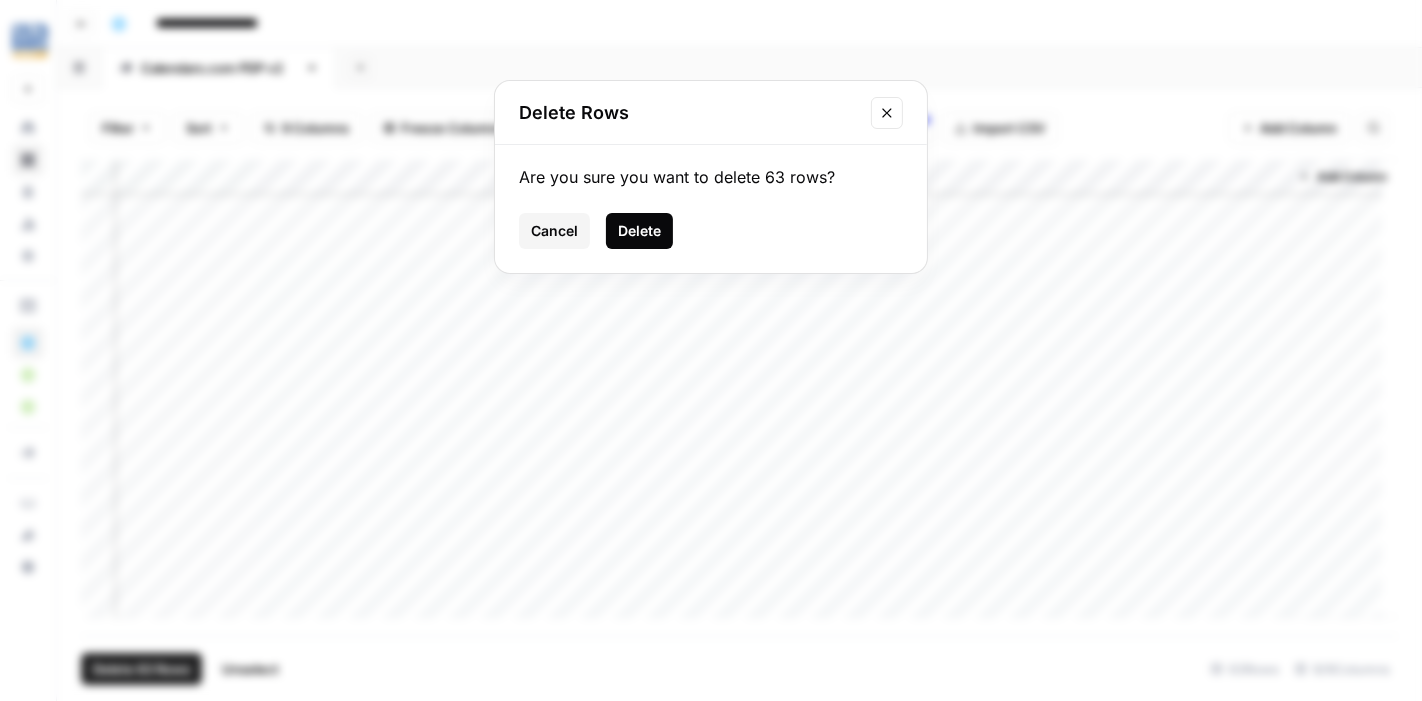 click on "Delete" at bounding box center [639, 231] 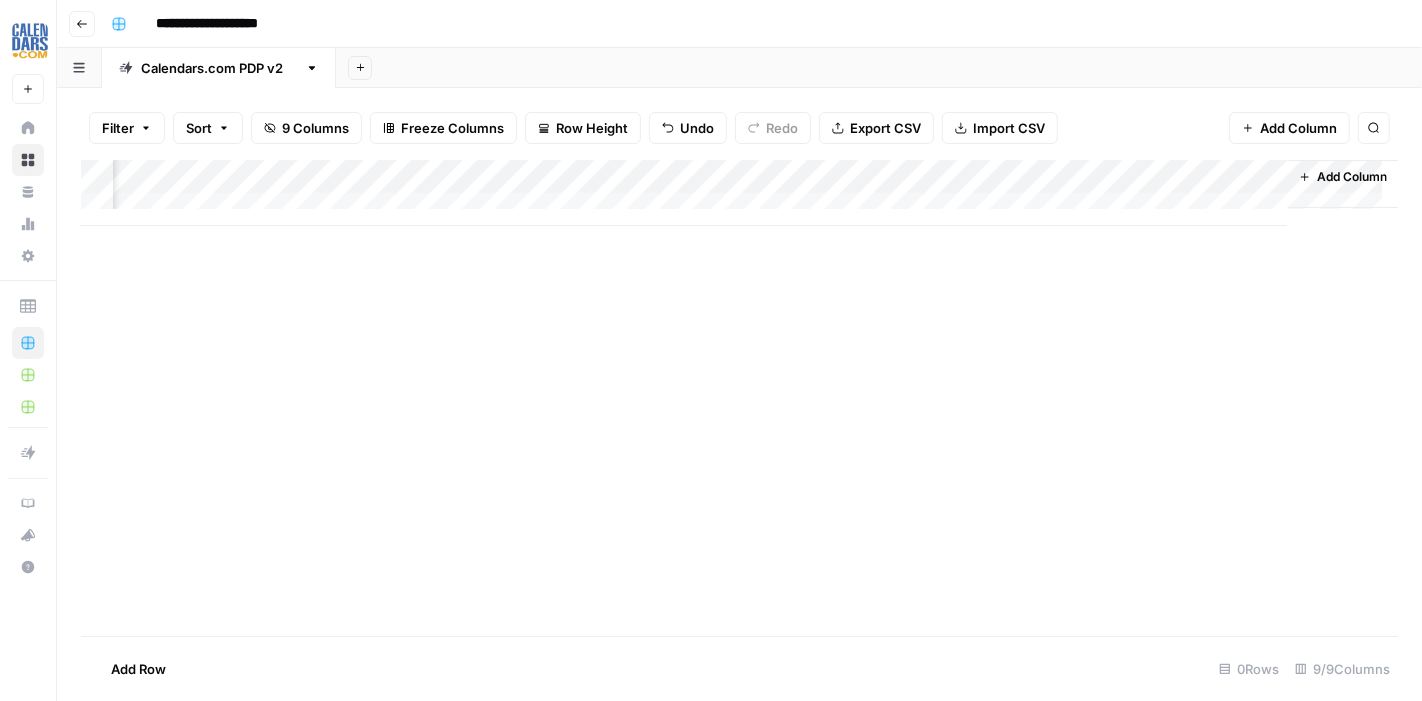 scroll, scrollTop: 0, scrollLeft: 933, axis: horizontal 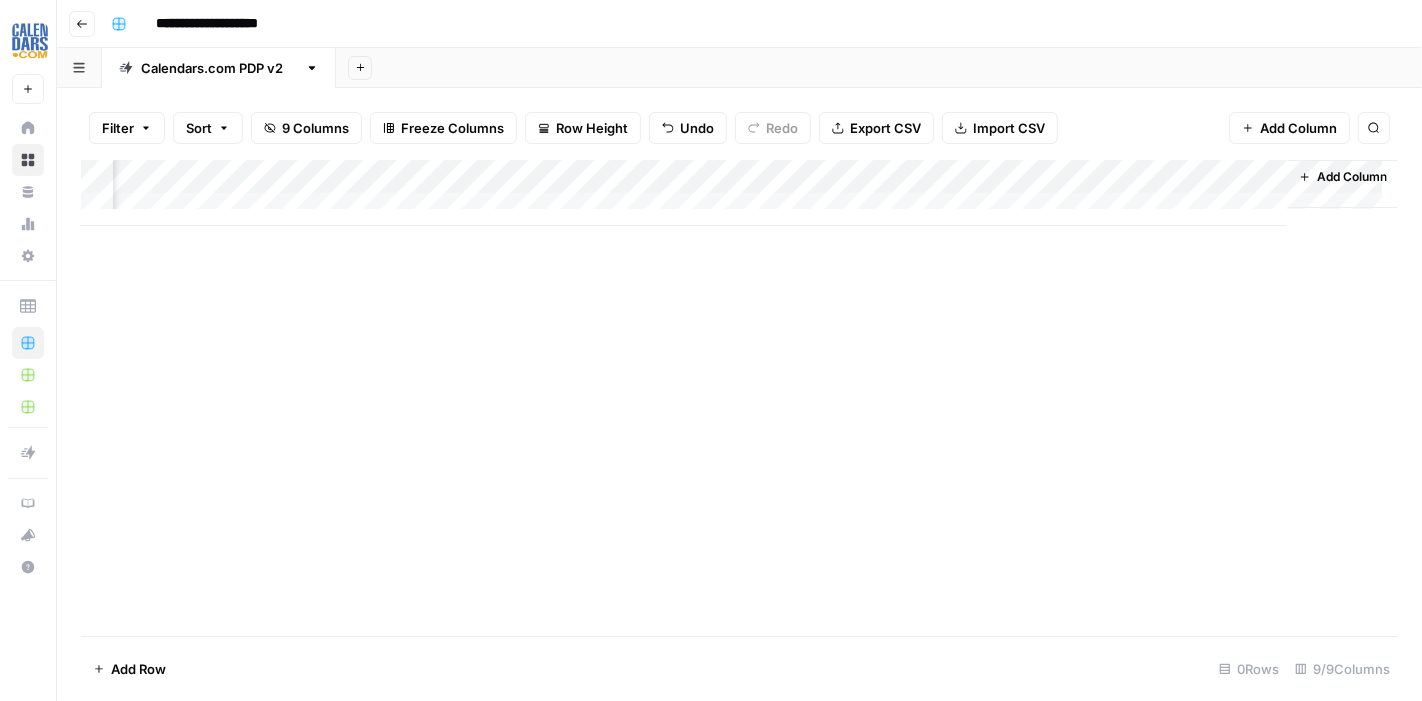 click on "Add Column" at bounding box center [739, 193] 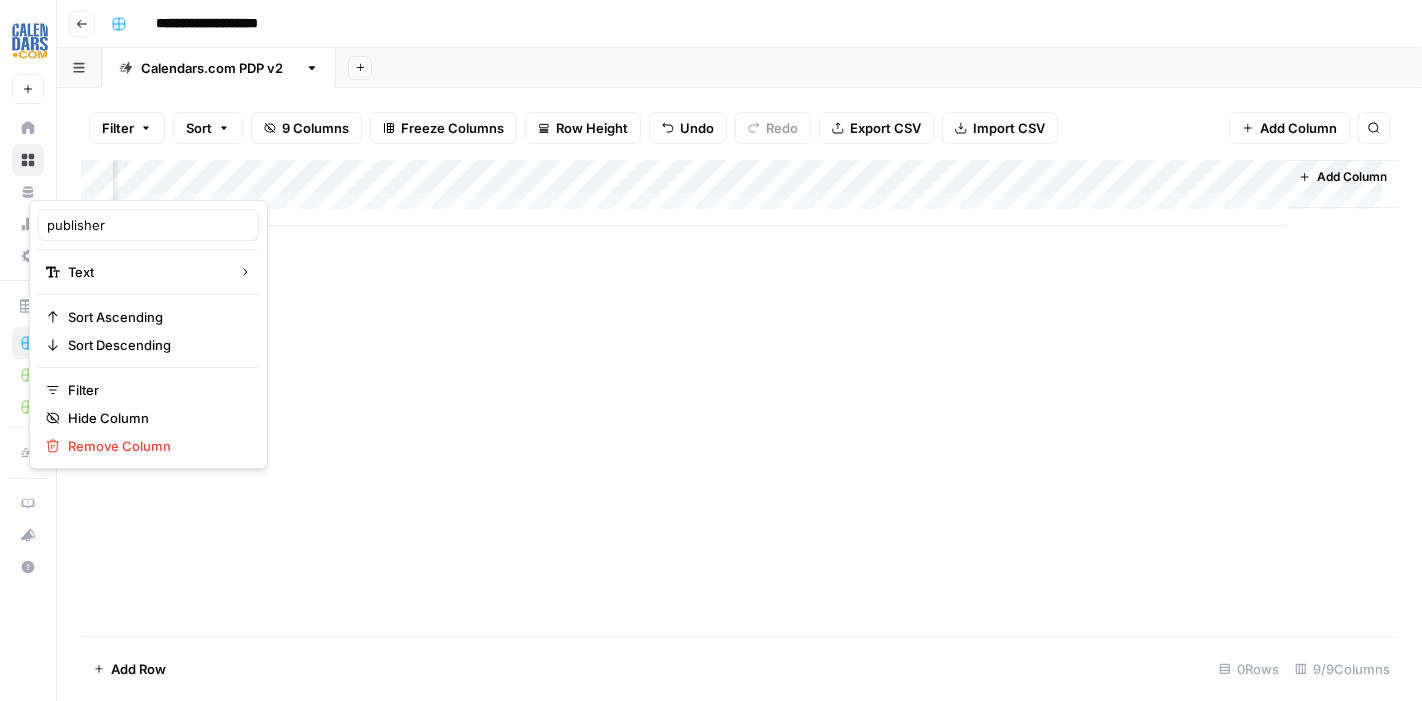 click on "Add Column" at bounding box center [739, 398] 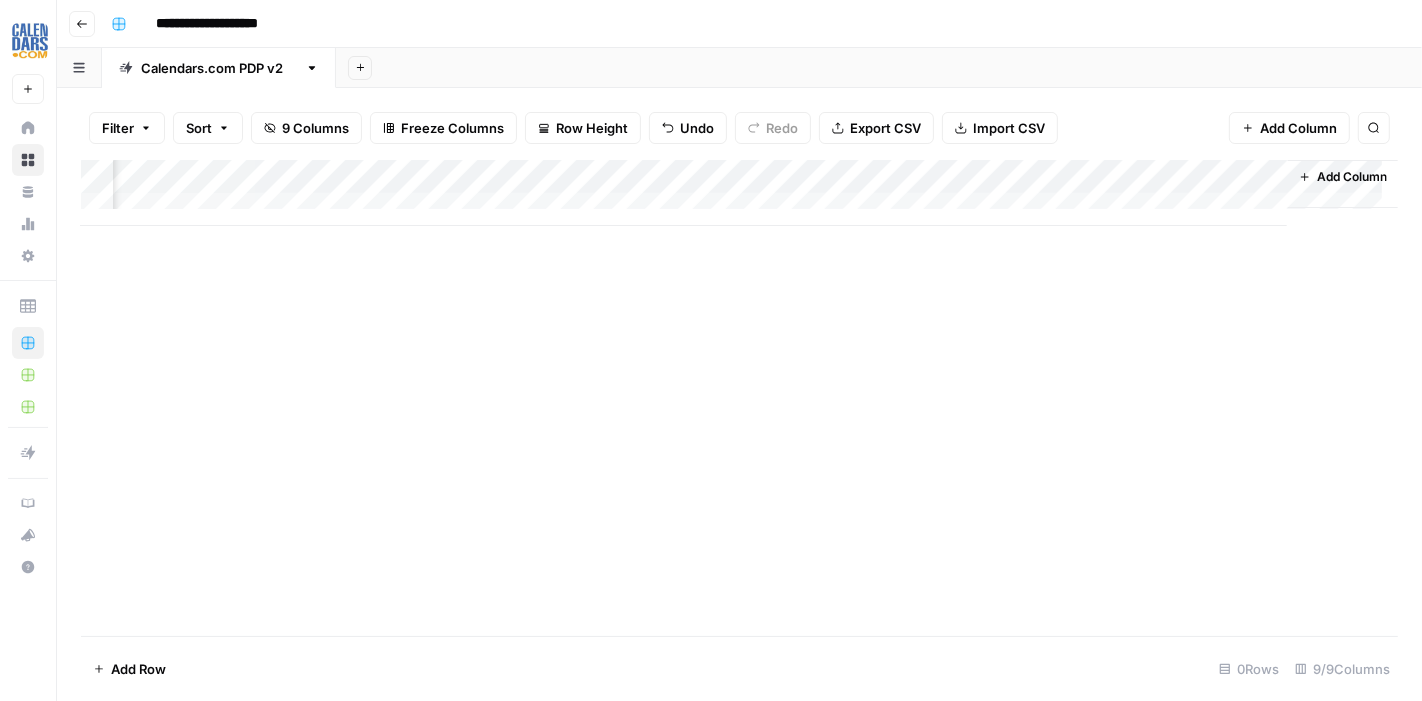 click on "Add Column" at bounding box center (739, 398) 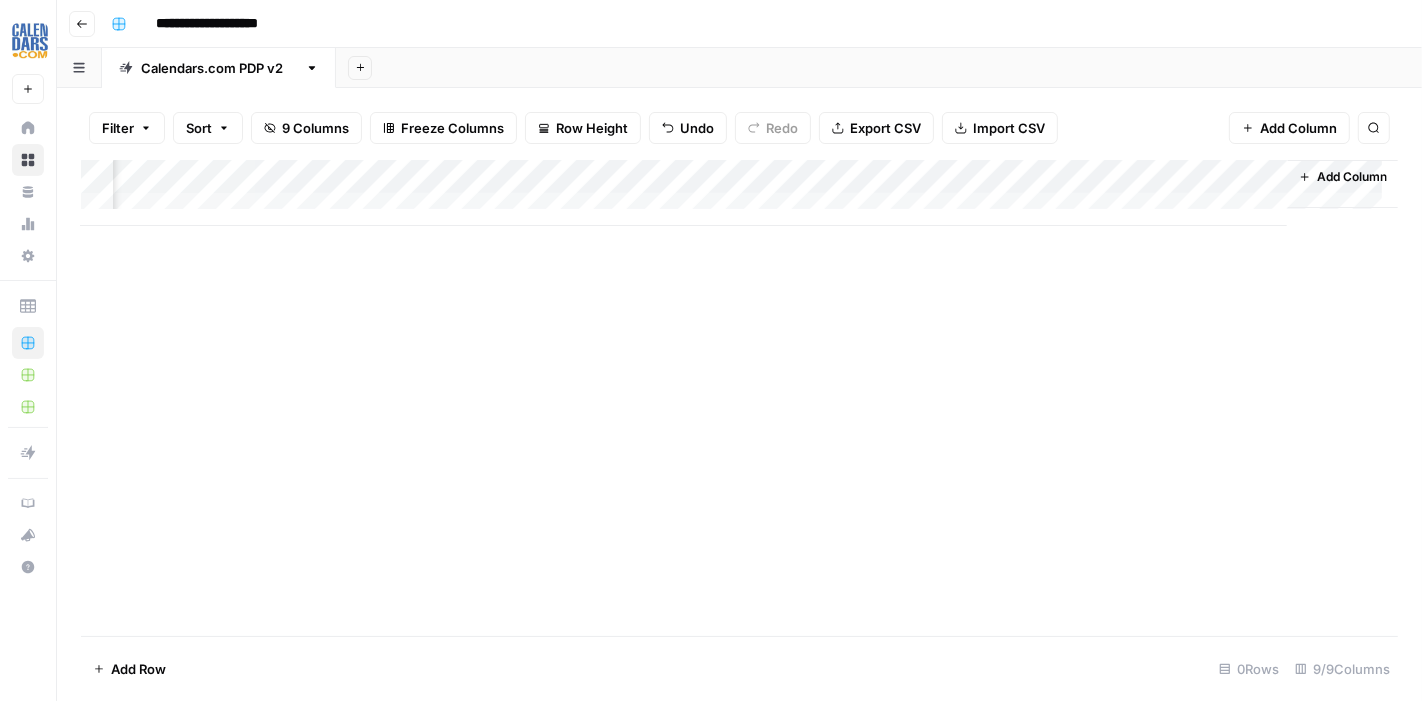 click on "Add Column" at bounding box center [739, 193] 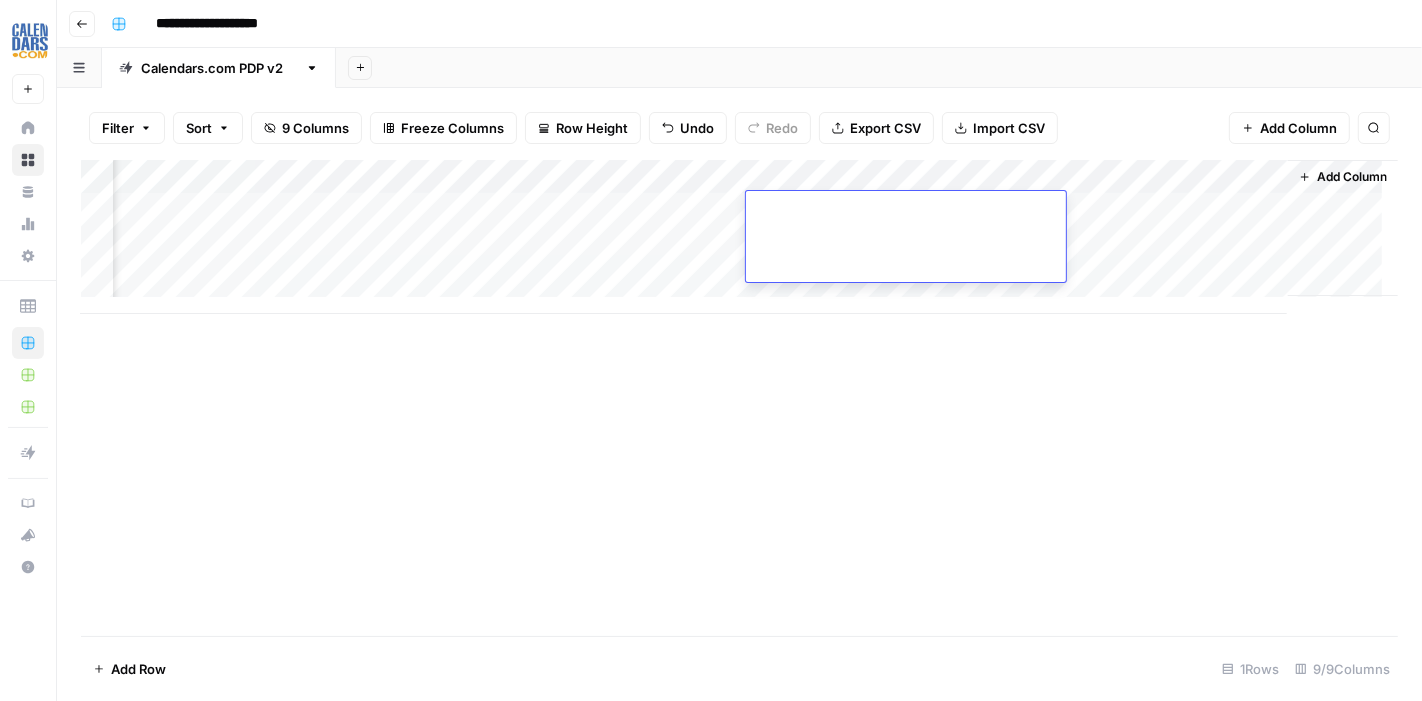 click on "Add Column" at bounding box center [739, 398] 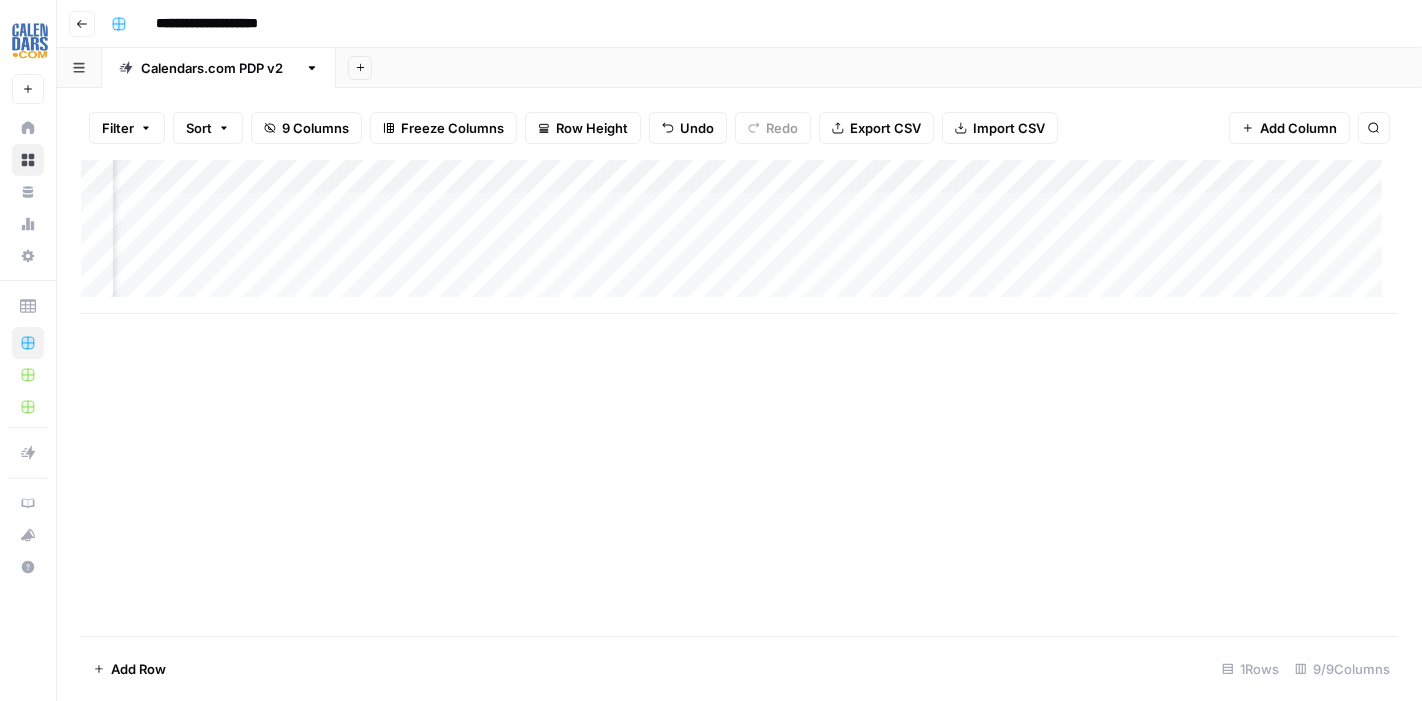 scroll, scrollTop: 0, scrollLeft: 0, axis: both 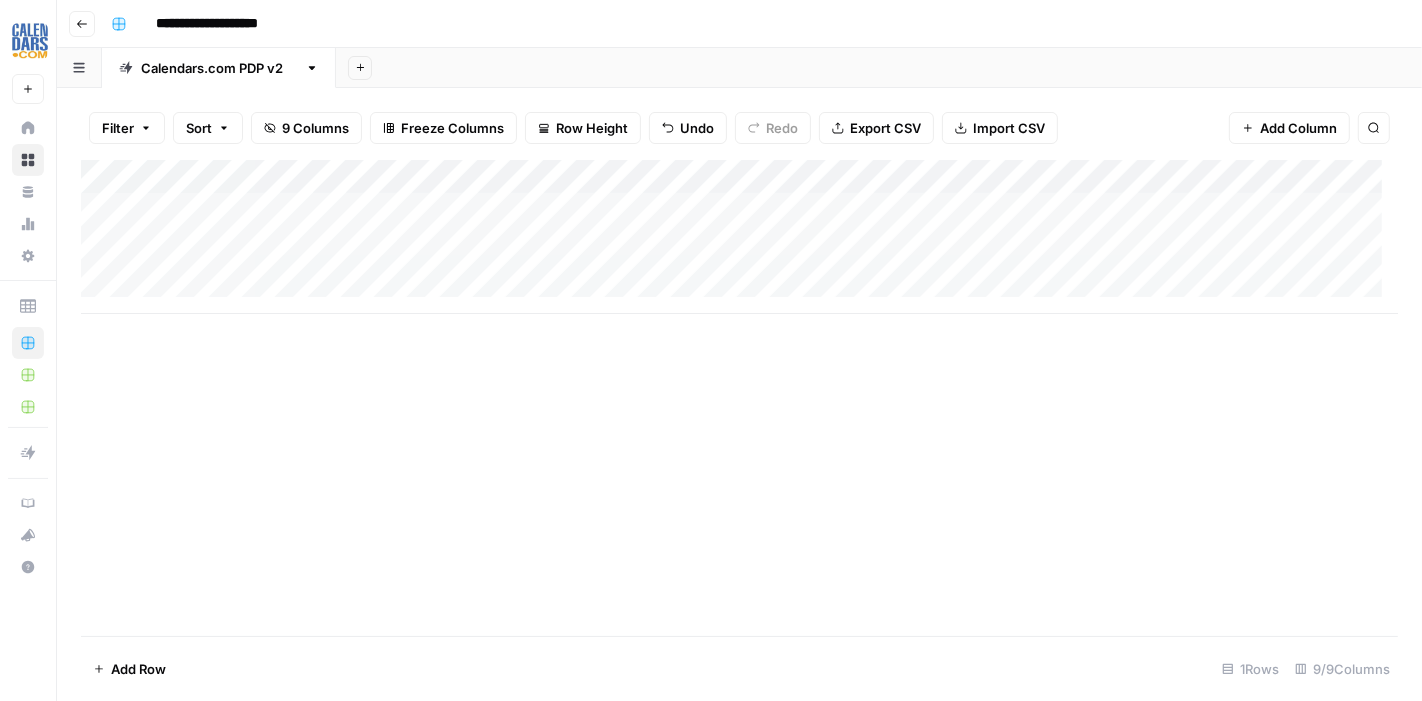 click on "Add Column" at bounding box center (739, 237) 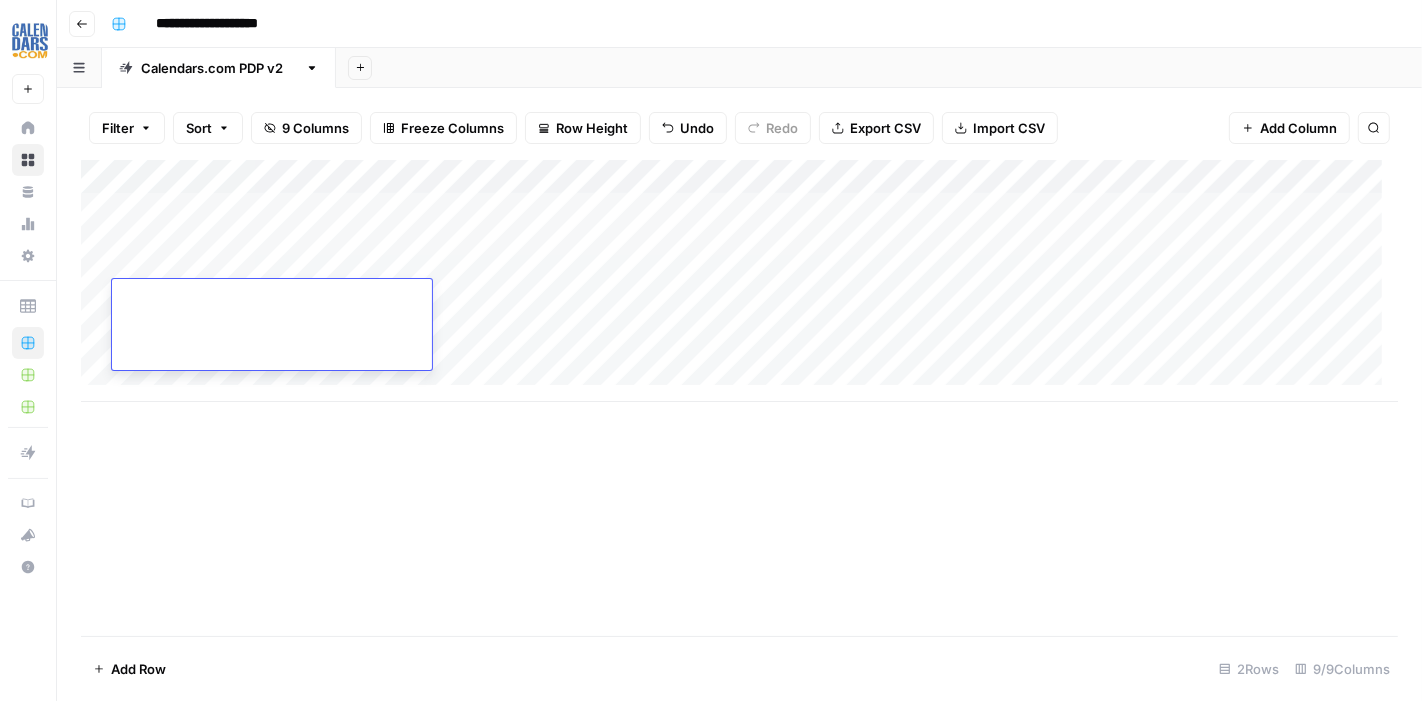 click on "Add Column" at bounding box center (739, 281) 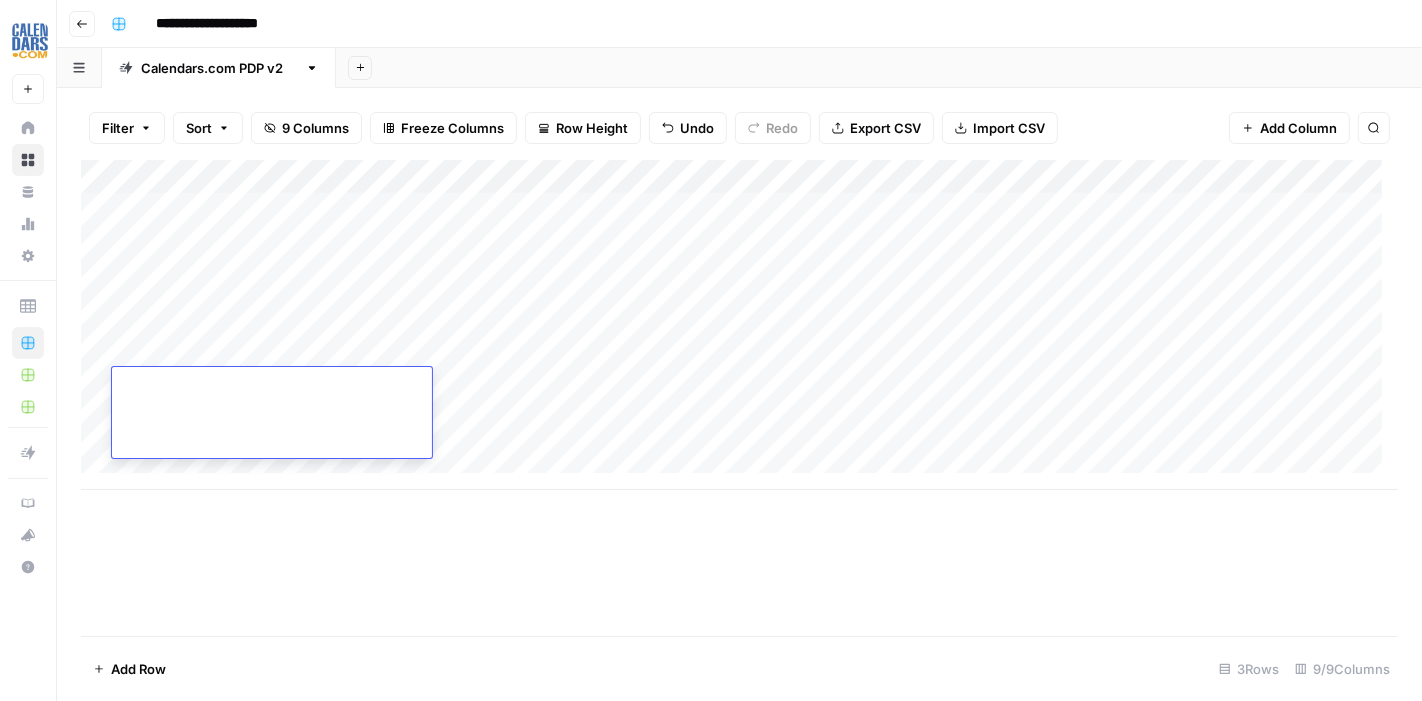 click on "Add Column" at bounding box center (739, 325) 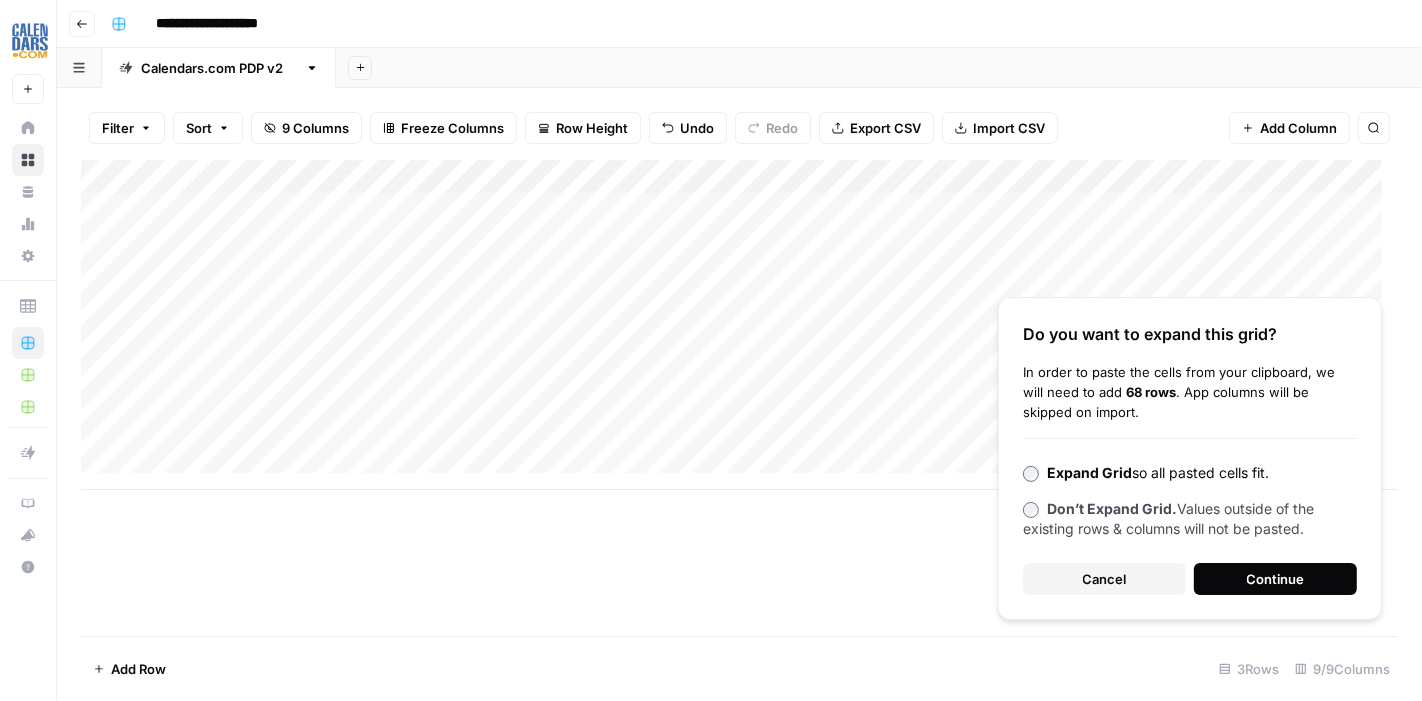 click on "Continue" at bounding box center [1276, 579] 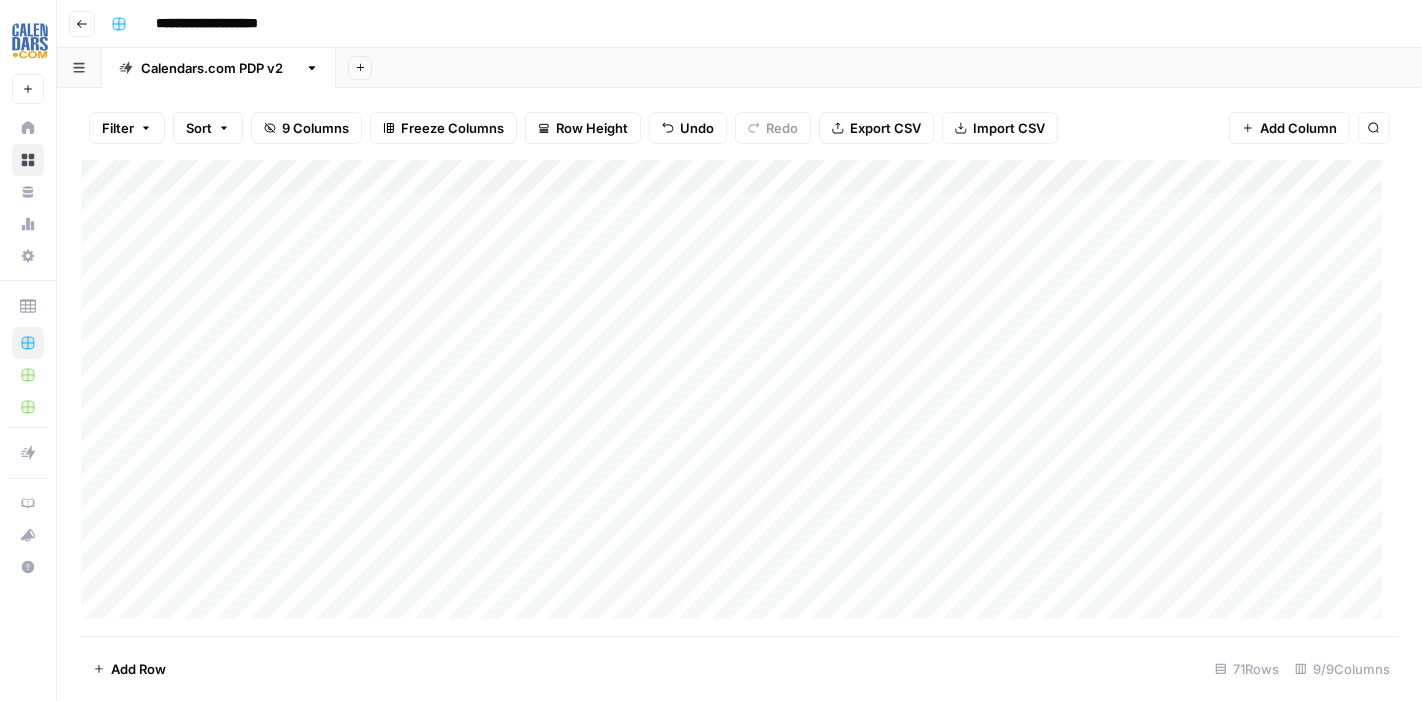 click on "Add Column" at bounding box center (739, 398) 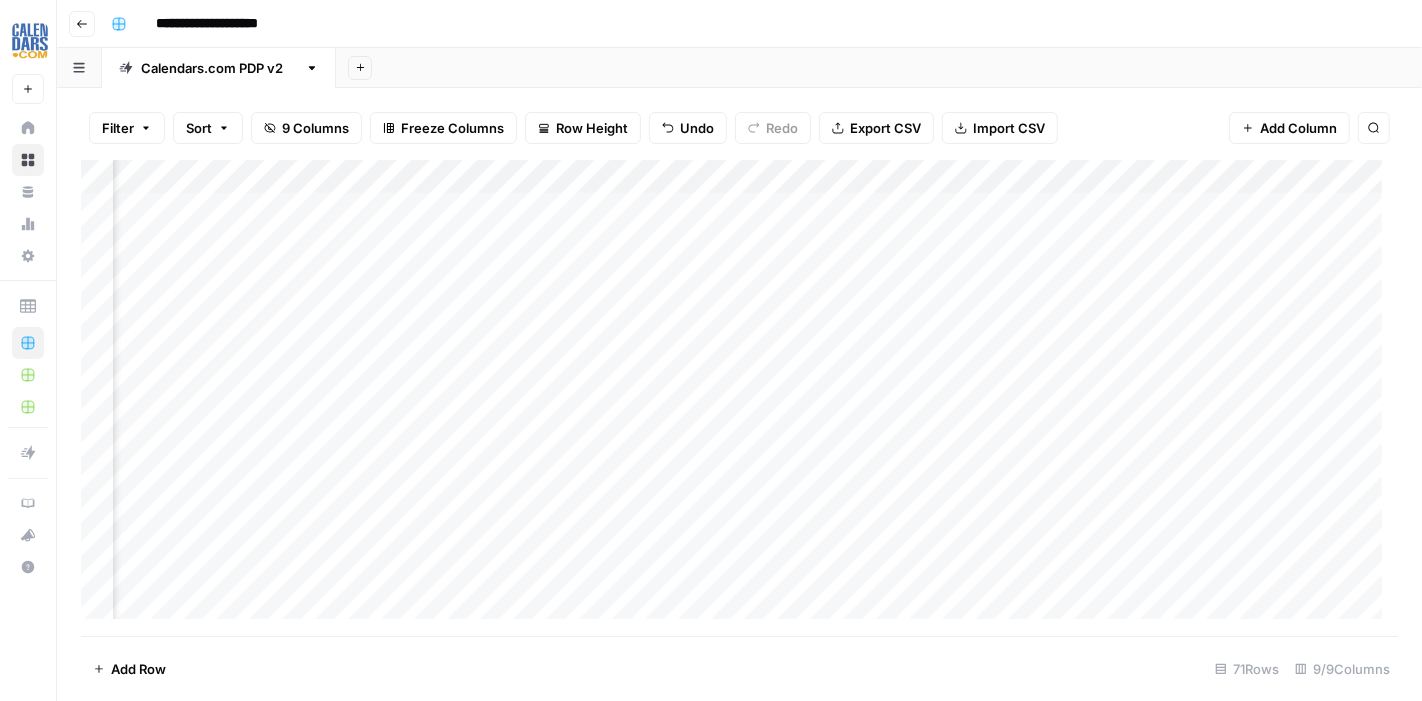 scroll, scrollTop: 0, scrollLeft: 710, axis: horizontal 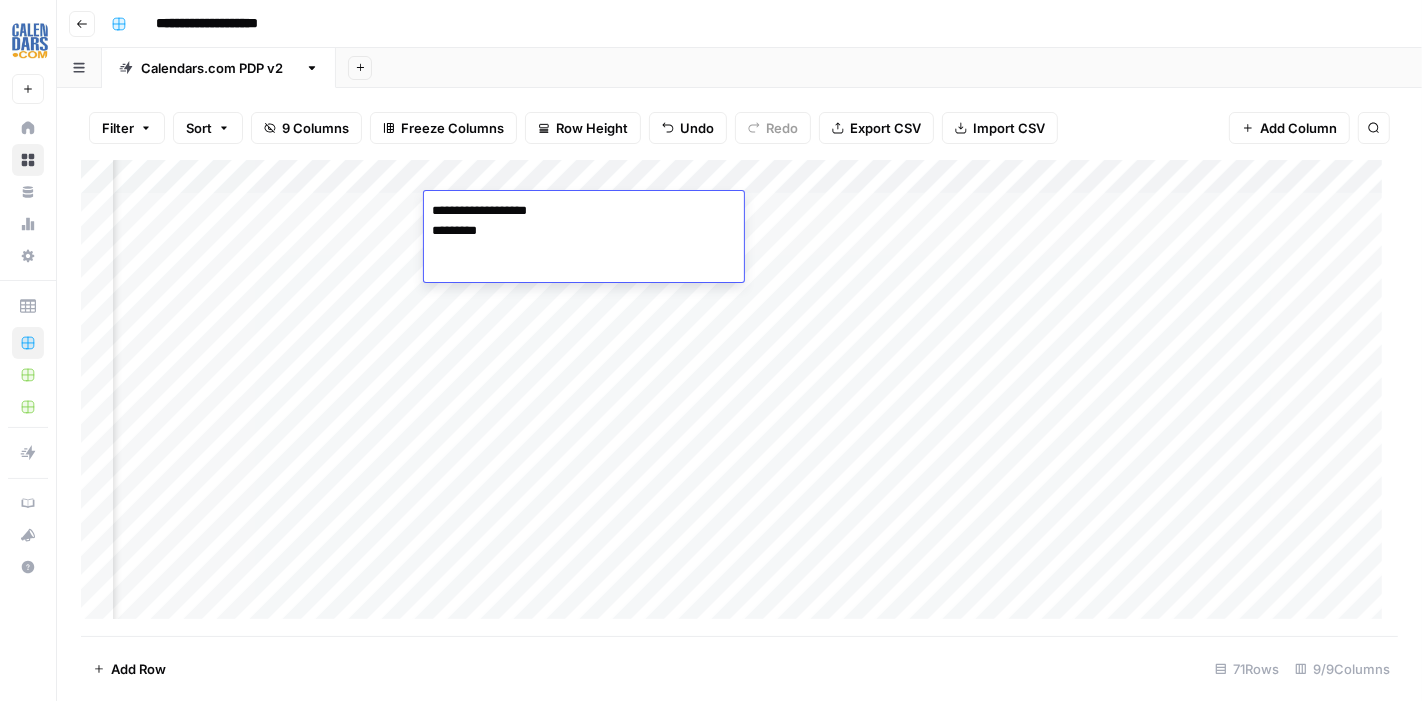 click on "Add Column" at bounding box center (739, 398) 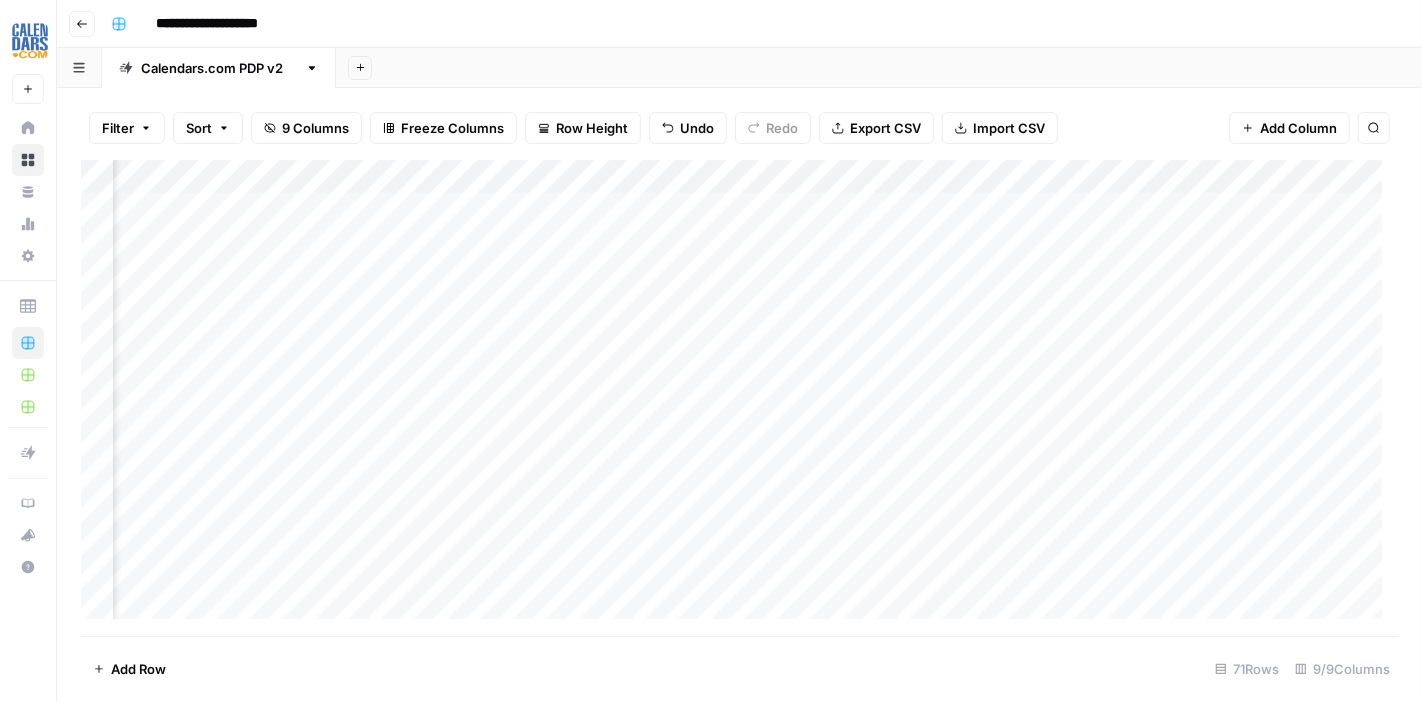 click on "Add Column" at bounding box center (739, 398) 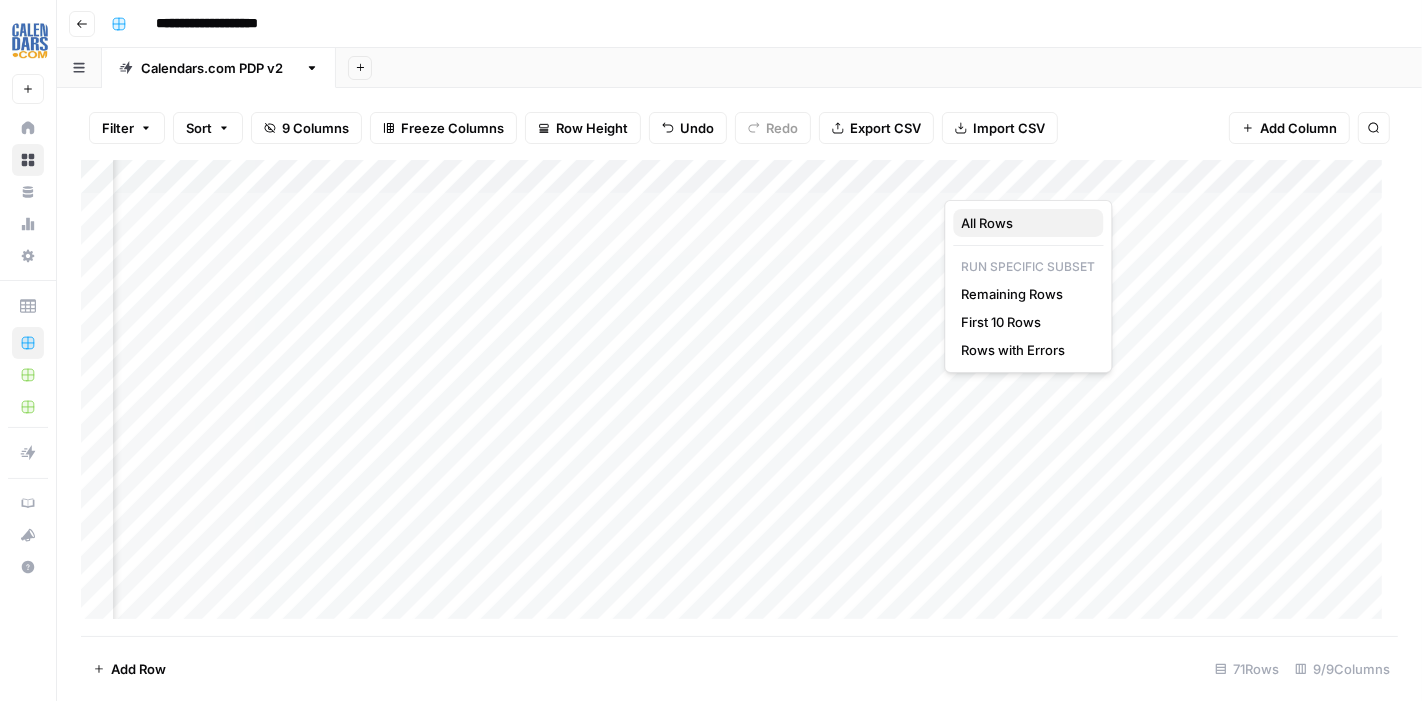 click on "All Rows" at bounding box center (1028, 223) 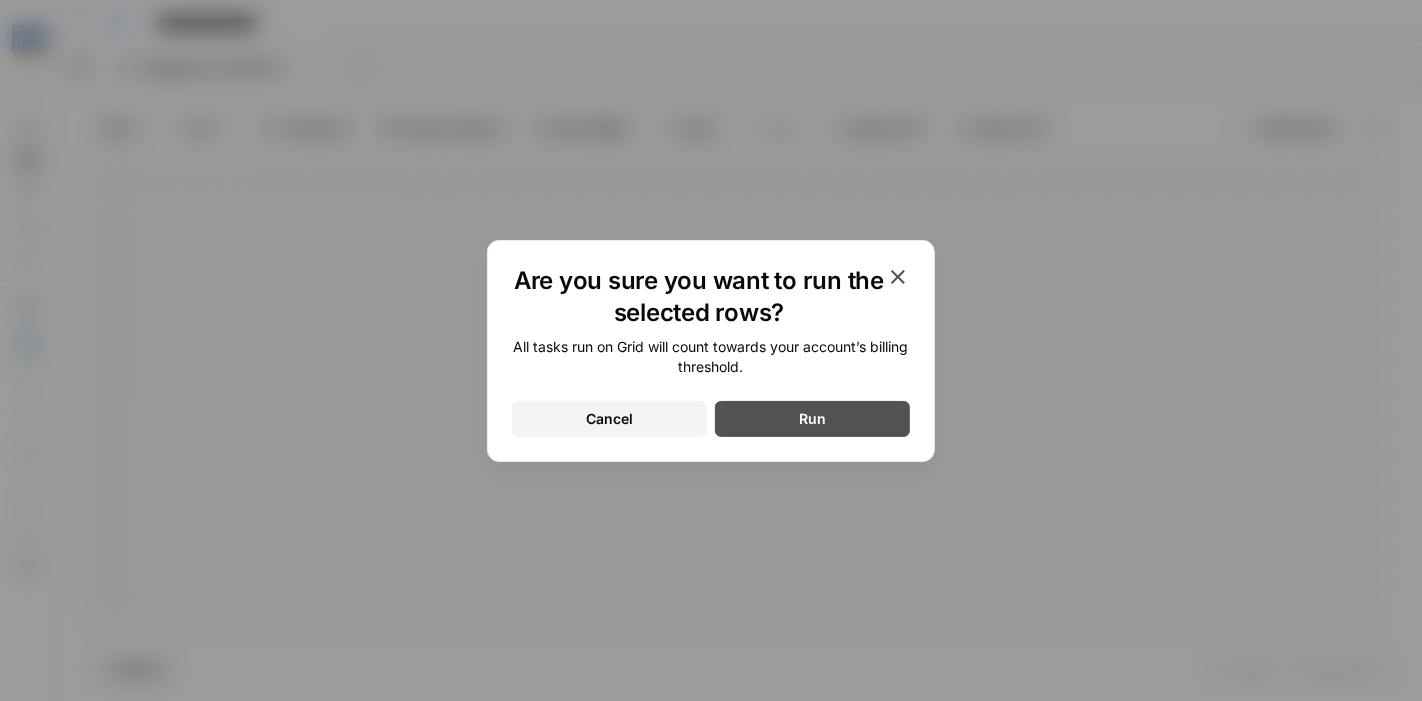 click on "Run" at bounding box center (812, 419) 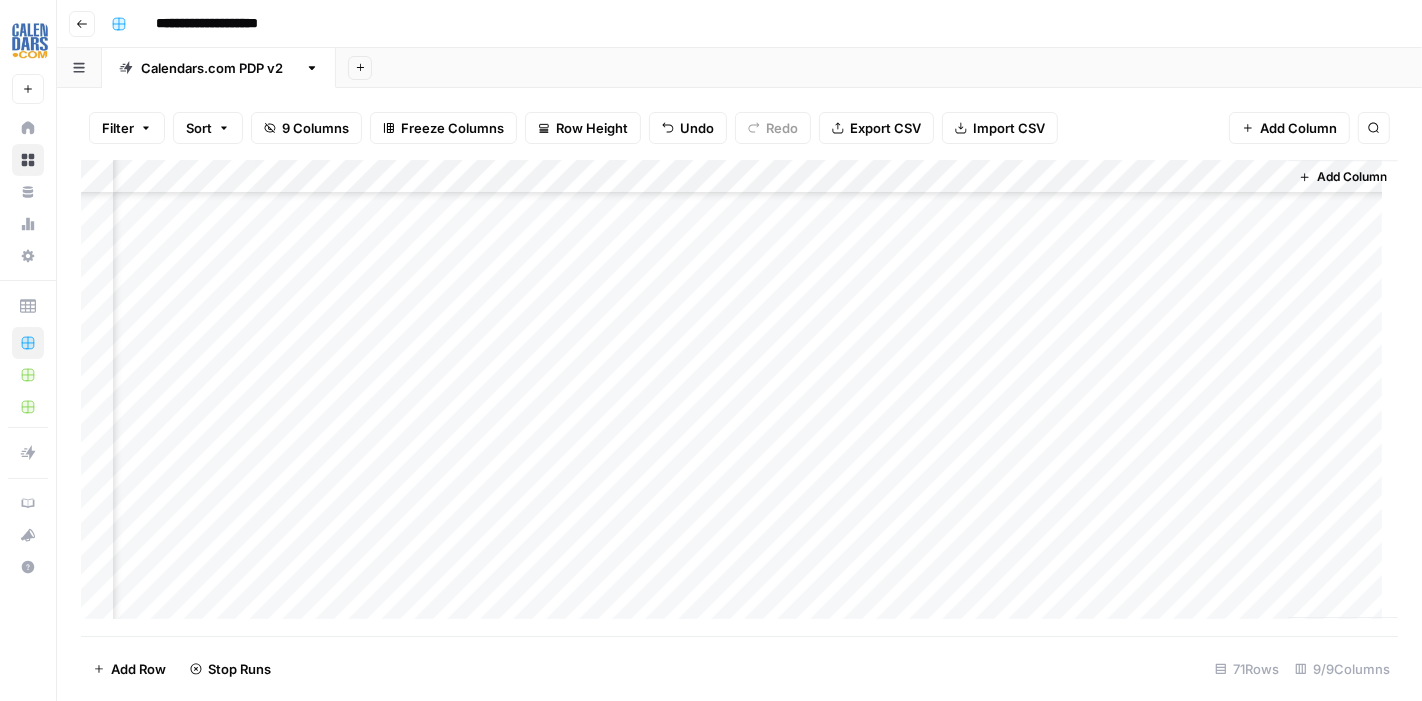 scroll, scrollTop: 5855, scrollLeft: 950, axis: both 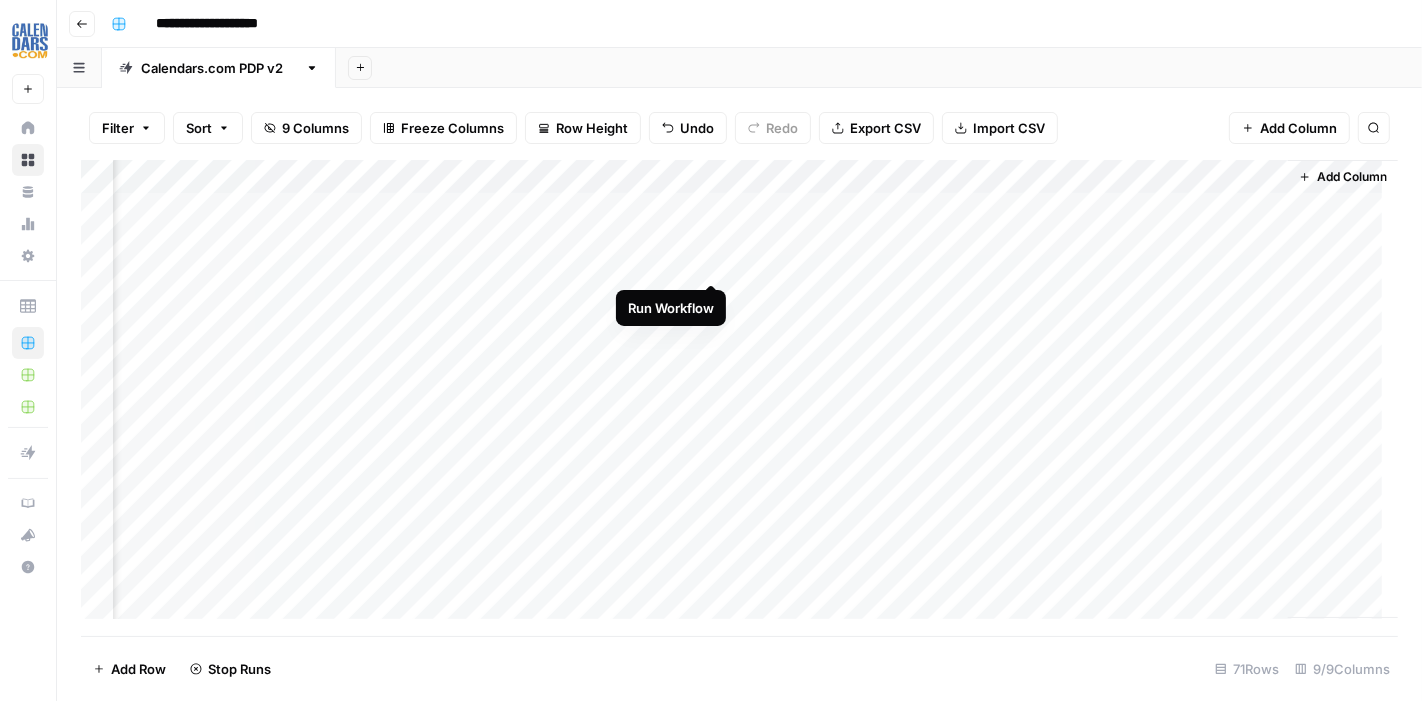 click on "Add Column" at bounding box center [739, 398] 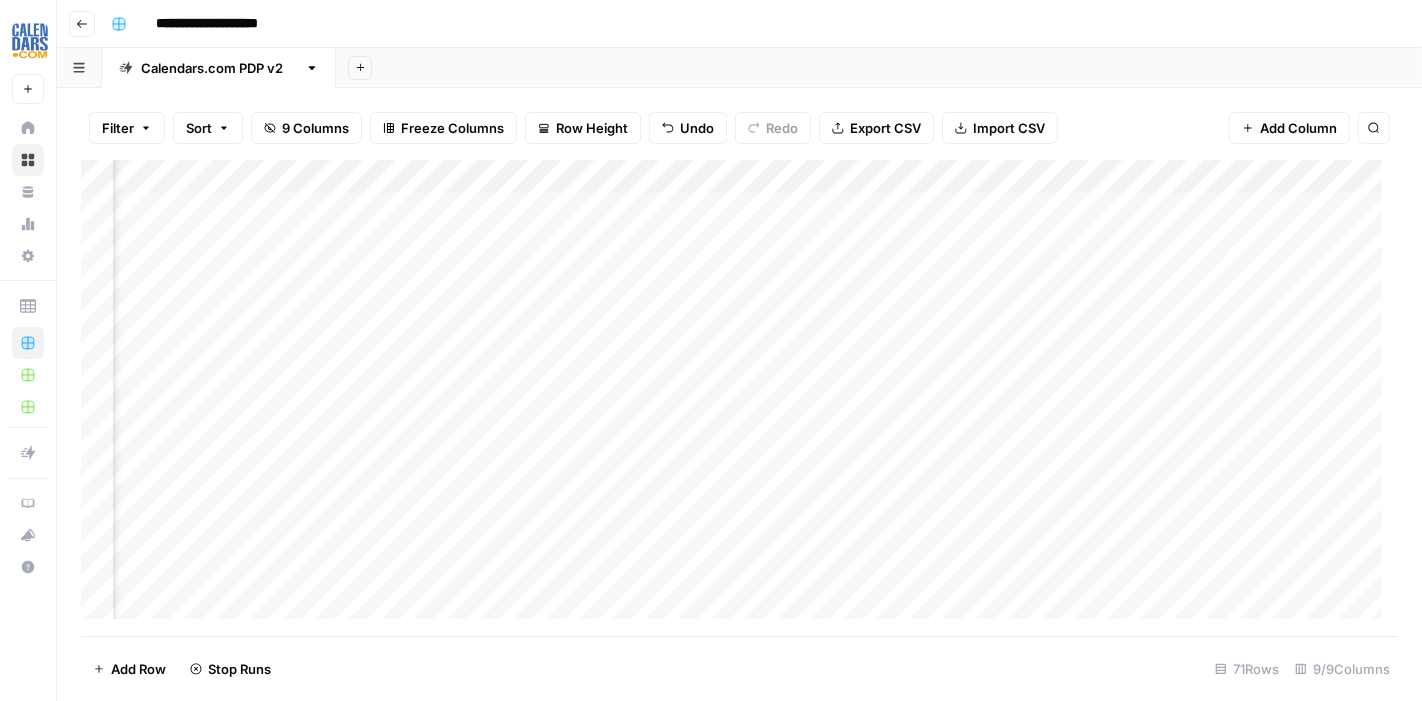 scroll, scrollTop: 0, scrollLeft: 0, axis: both 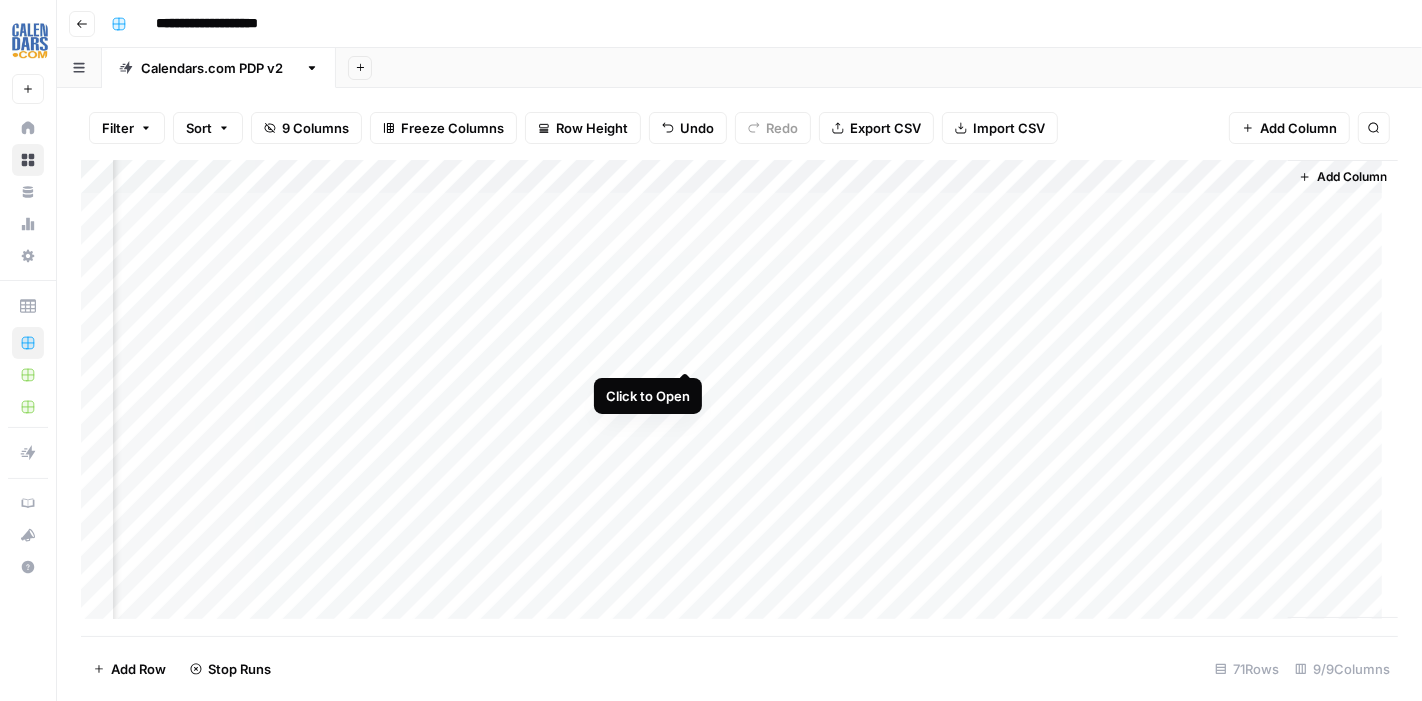 click on "Add Column" at bounding box center (739, 398) 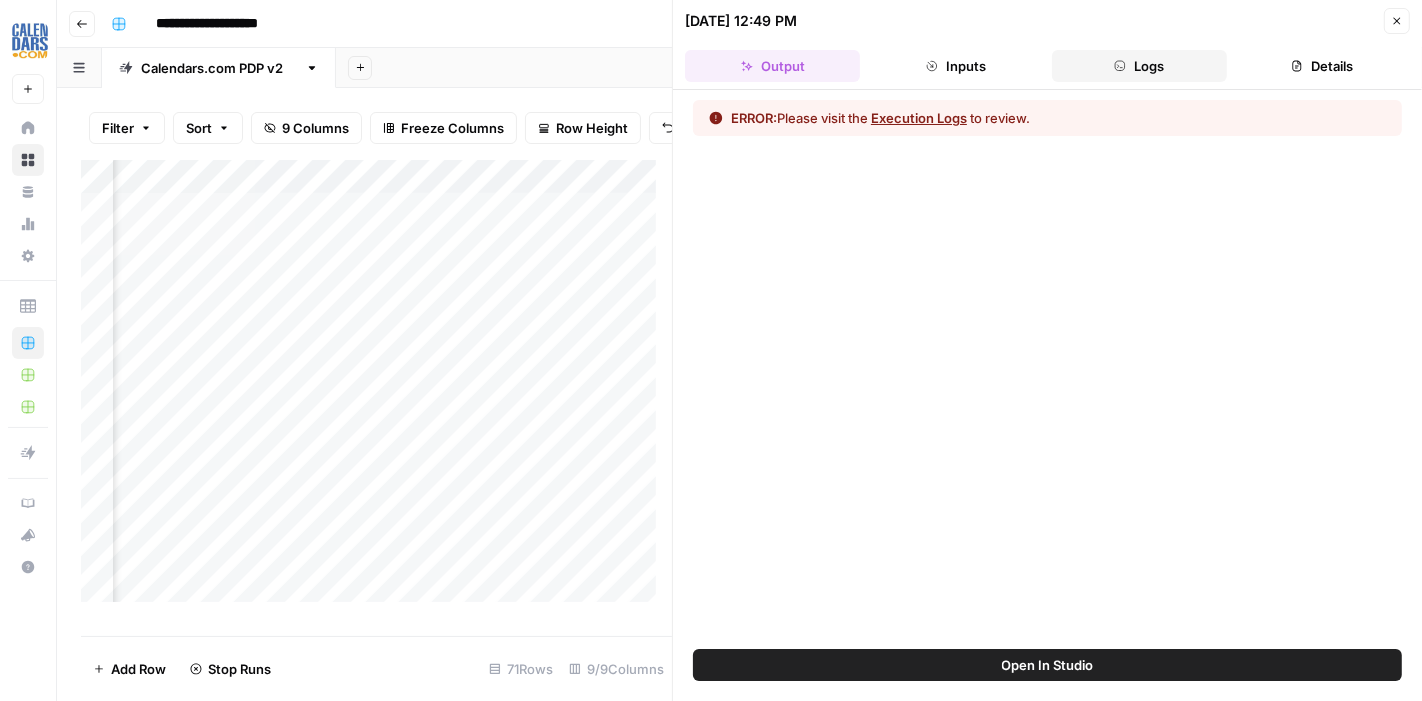 click on "Logs" at bounding box center [1139, 66] 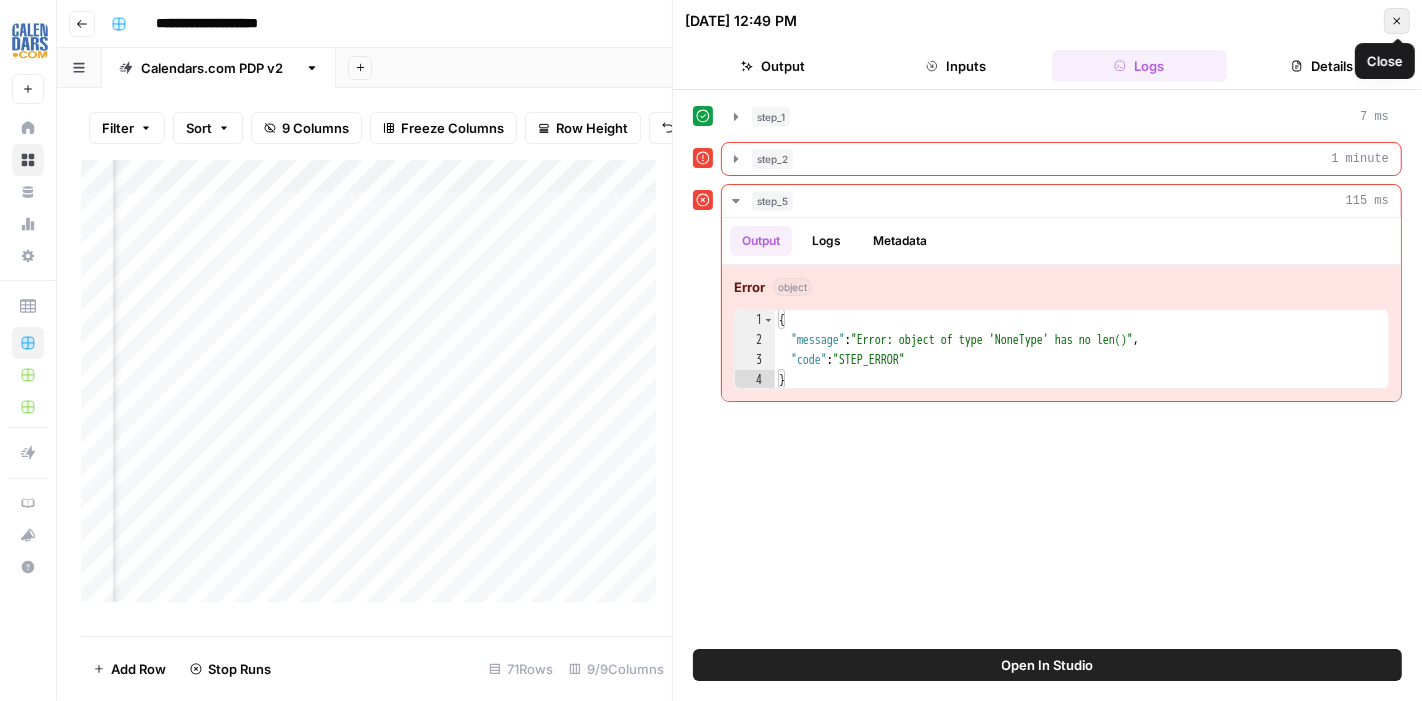 click 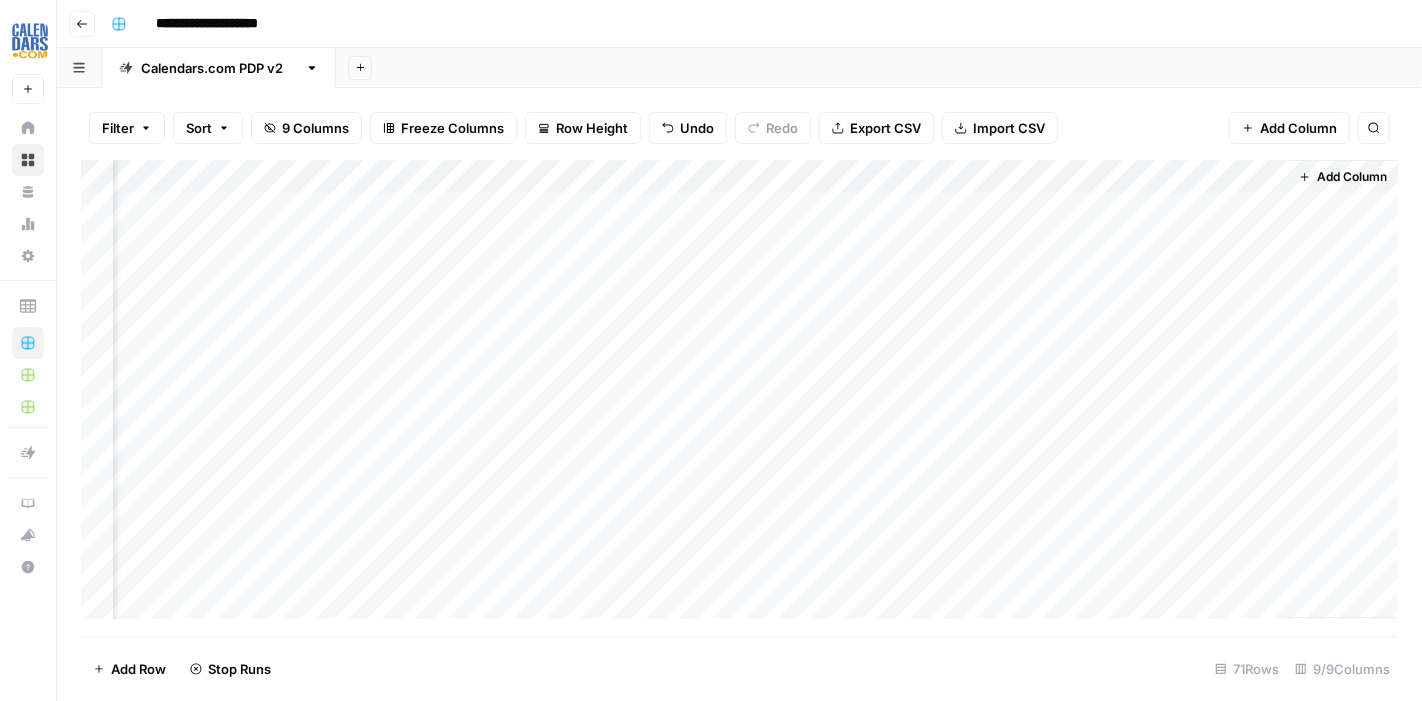 scroll, scrollTop: 0, scrollLeft: 926, axis: horizontal 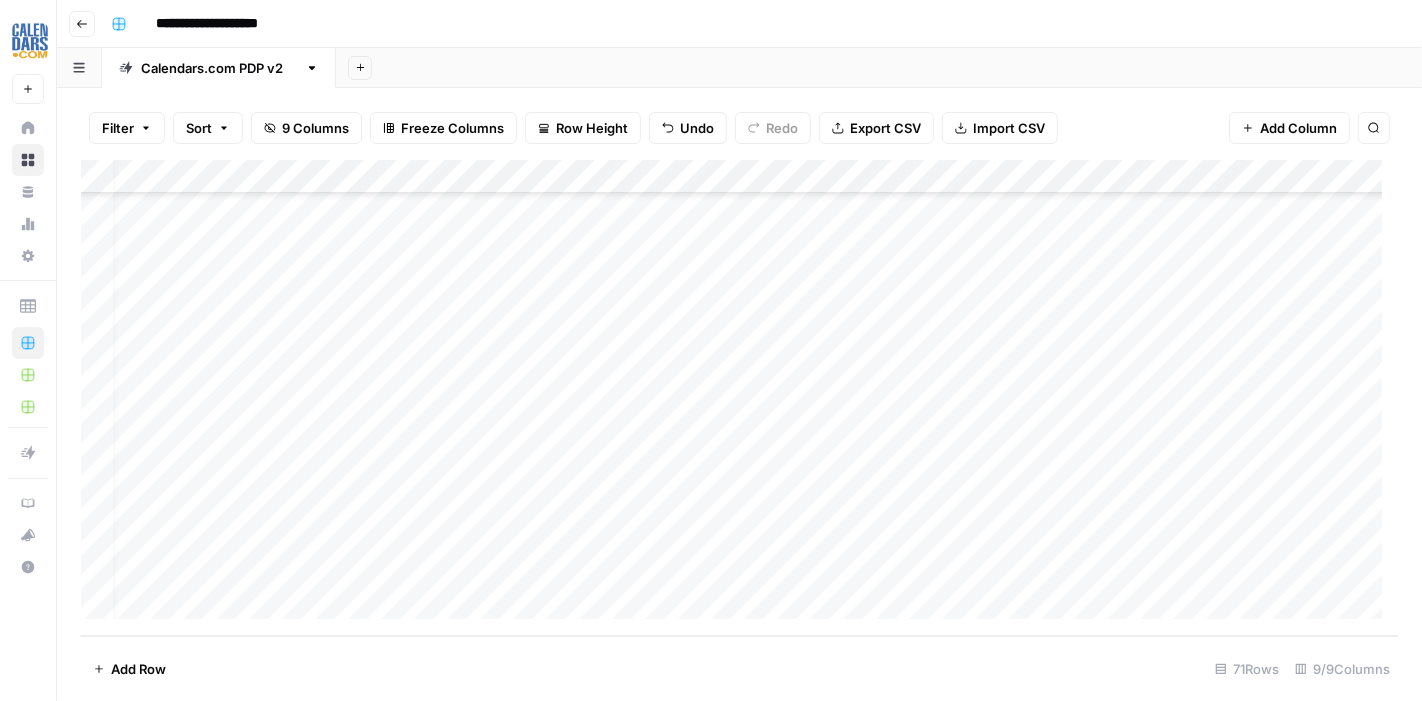 click on "Add Column" at bounding box center [739, 398] 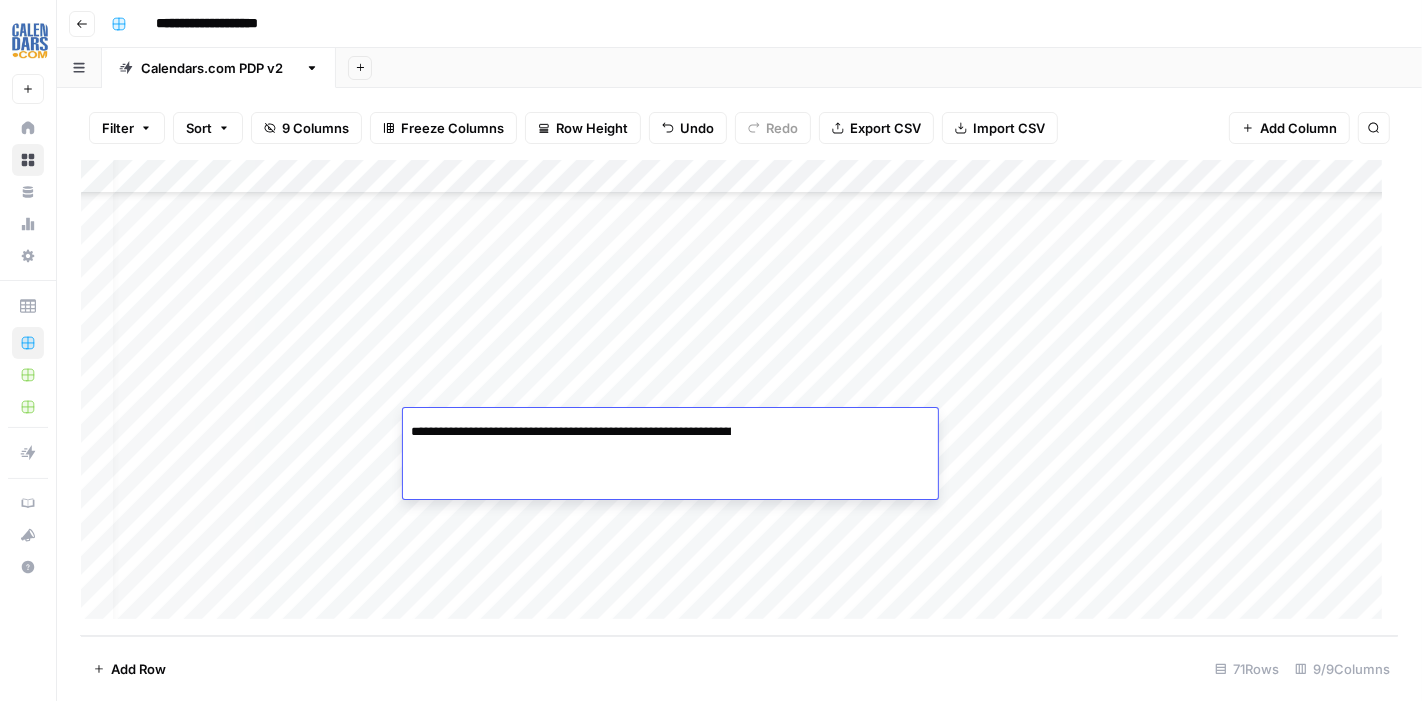 scroll, scrollTop: 0, scrollLeft: 225, axis: horizontal 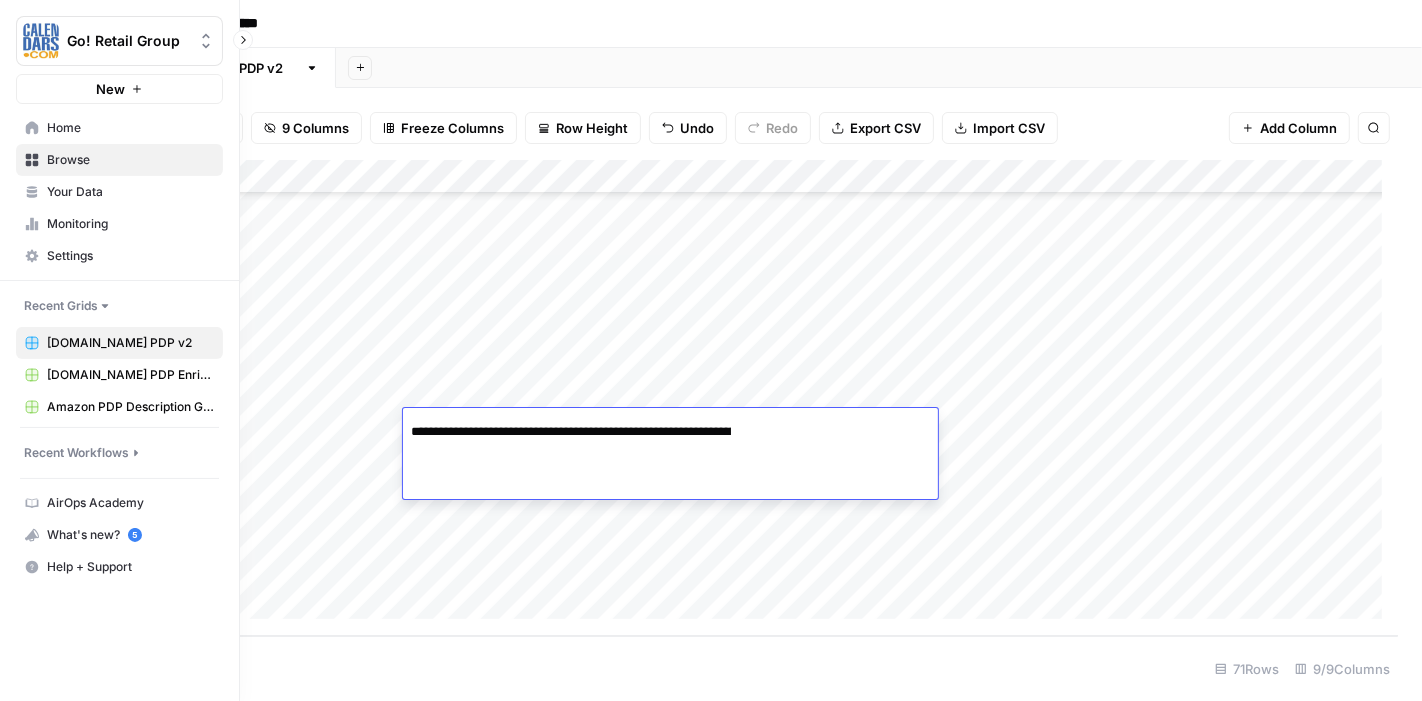 drag, startPoint x: 607, startPoint y: 432, endPoint x: 0, endPoint y: 455, distance: 607.4356 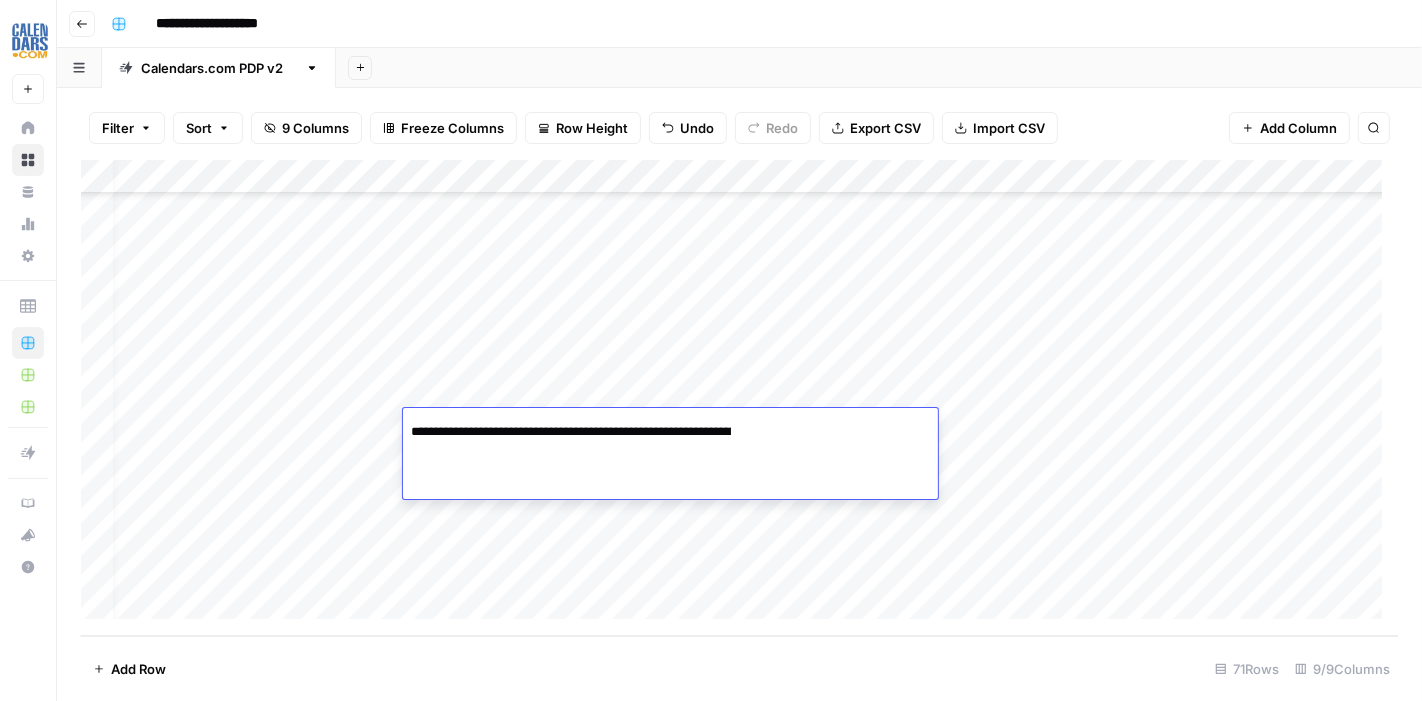 click on "**********" at bounding box center [571, 432] 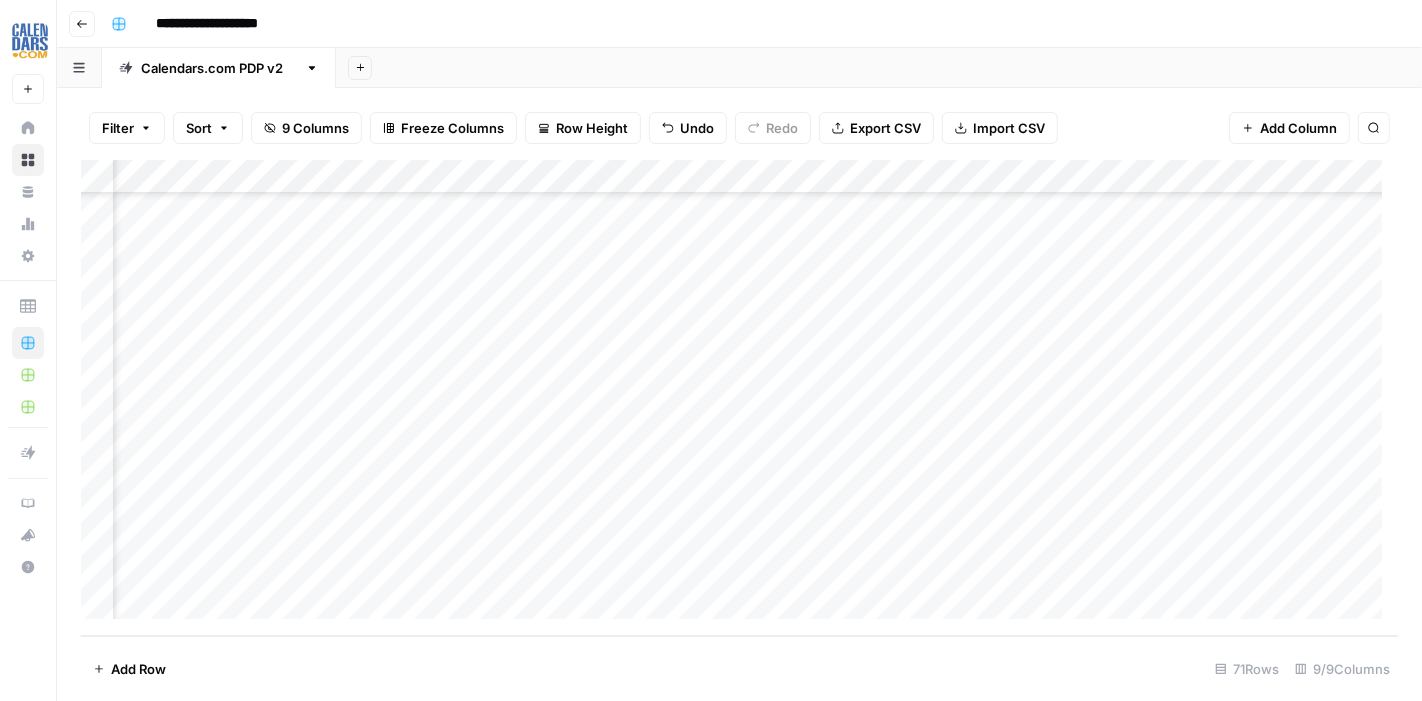 scroll, scrollTop: 5855, scrollLeft: 750, axis: both 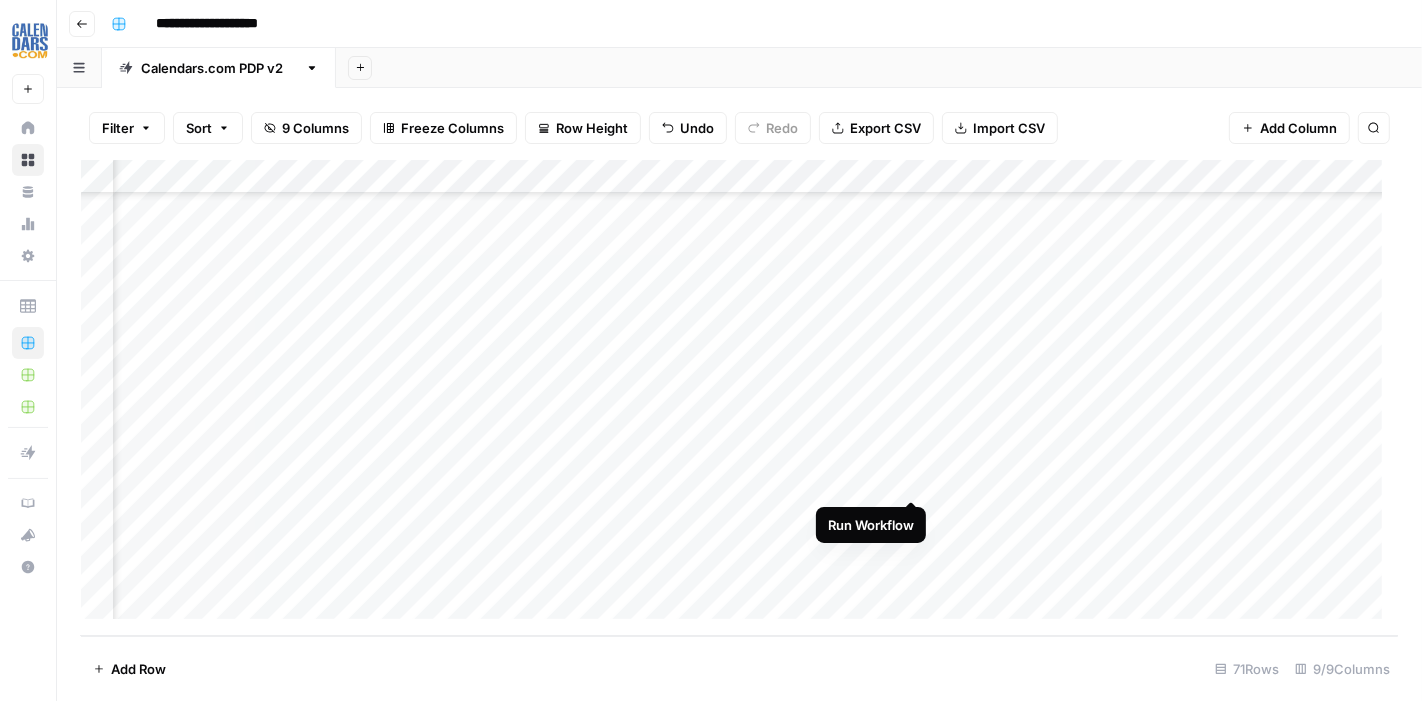 click on "Add Column" at bounding box center (739, 398) 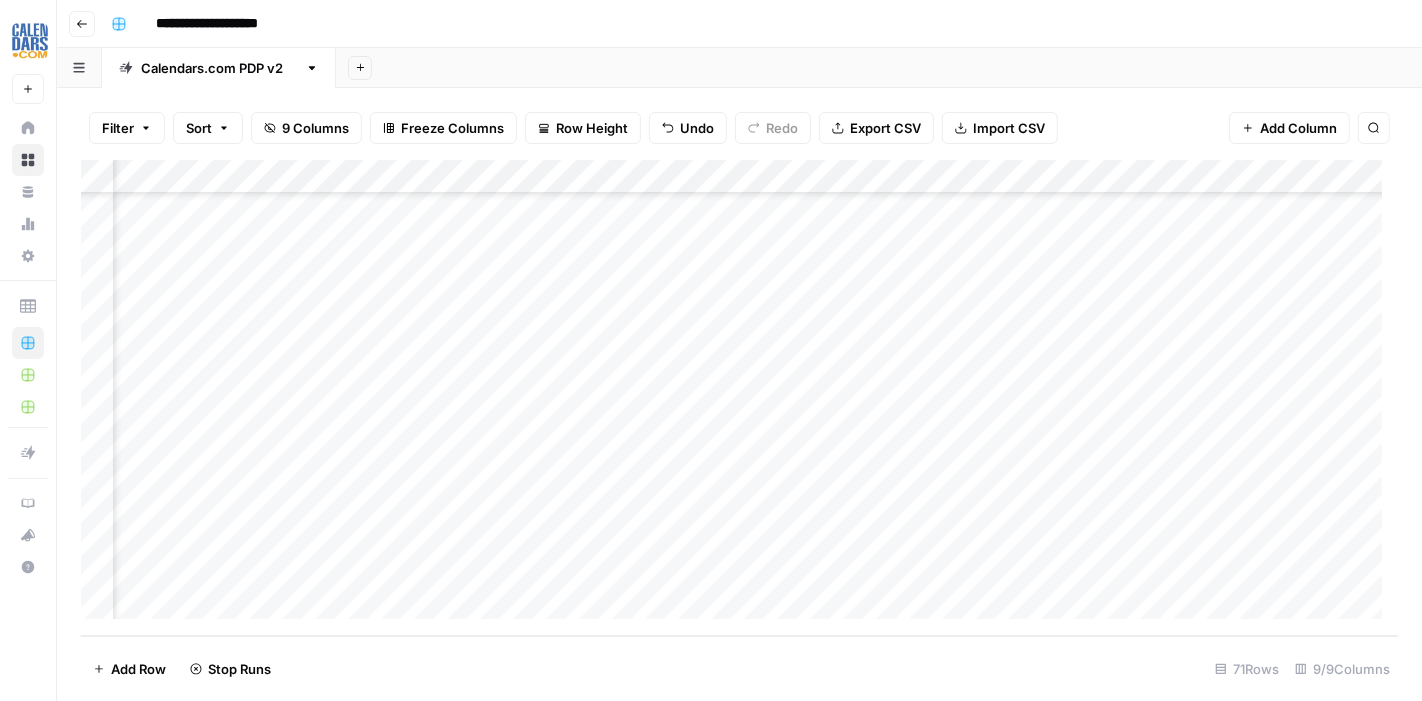scroll, scrollTop: 5855, scrollLeft: 950, axis: both 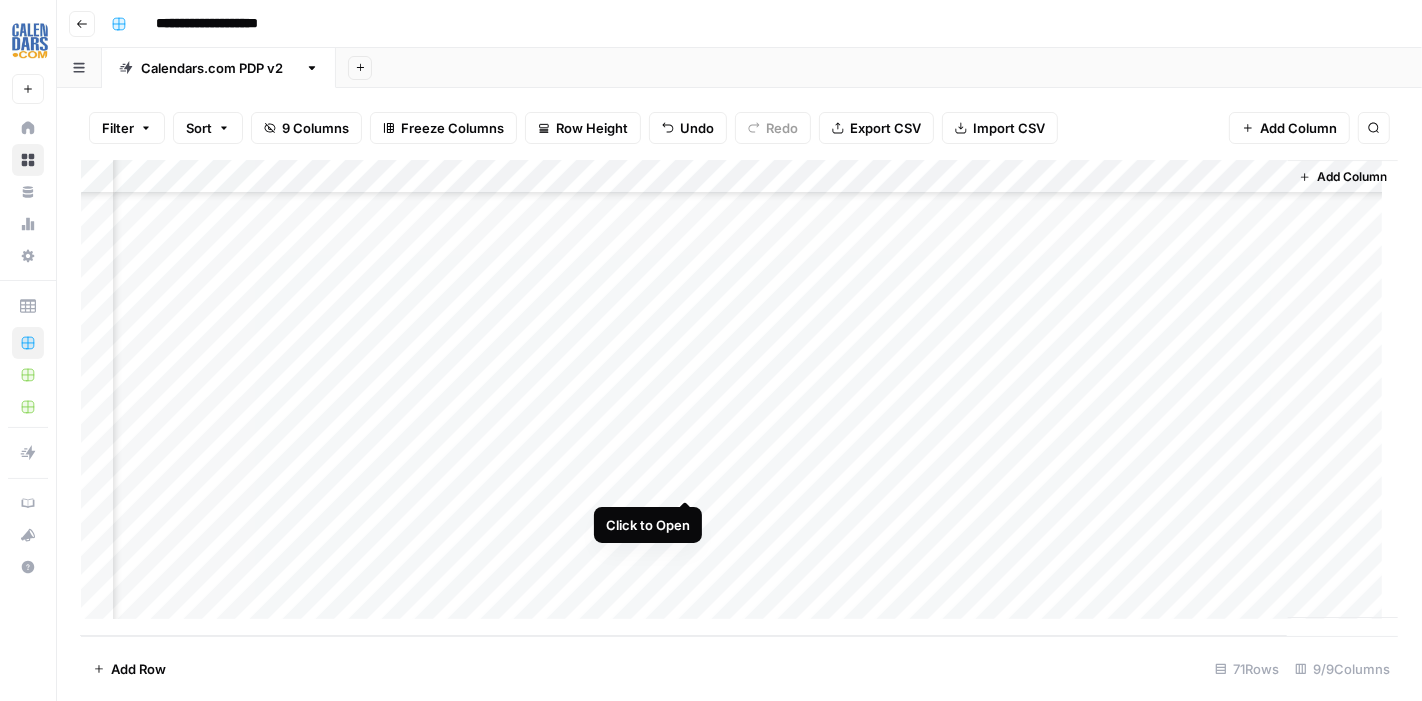 click on "Add Column" at bounding box center (739, 398) 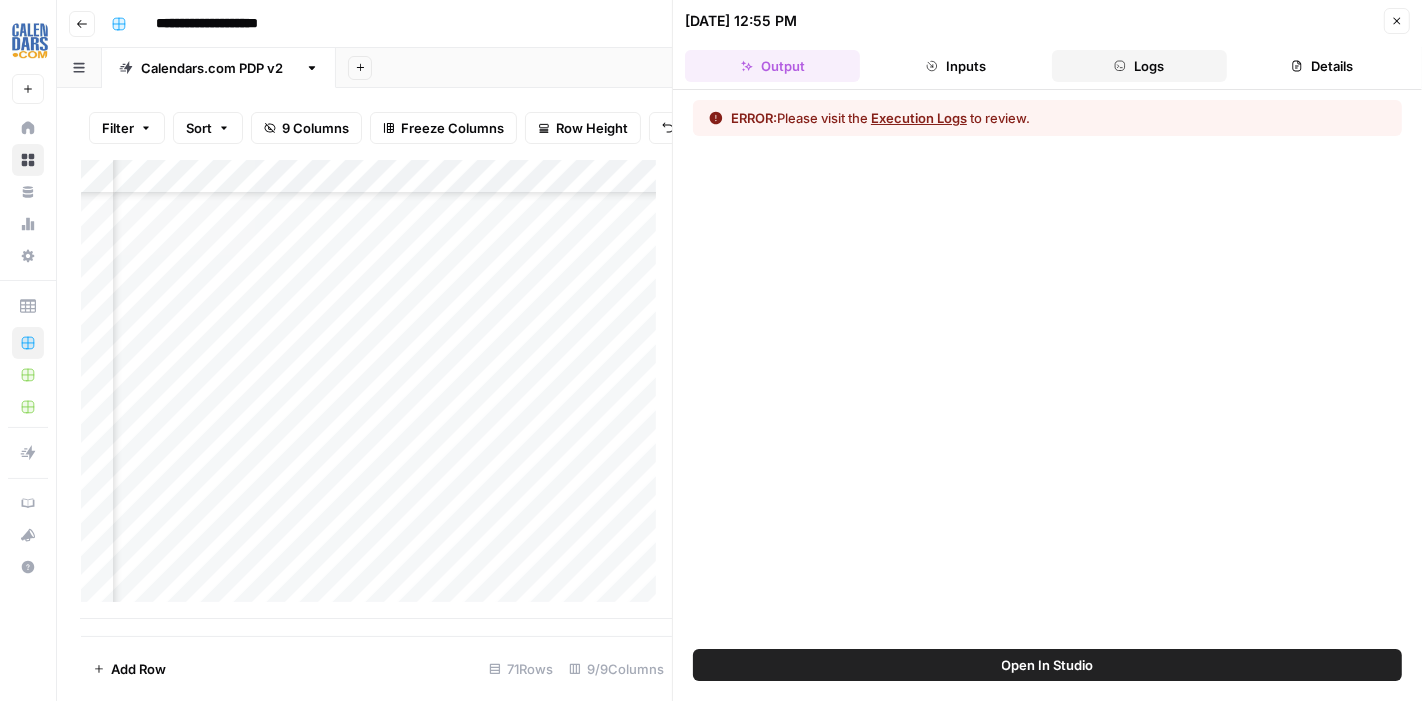 click on "Logs" at bounding box center (1139, 66) 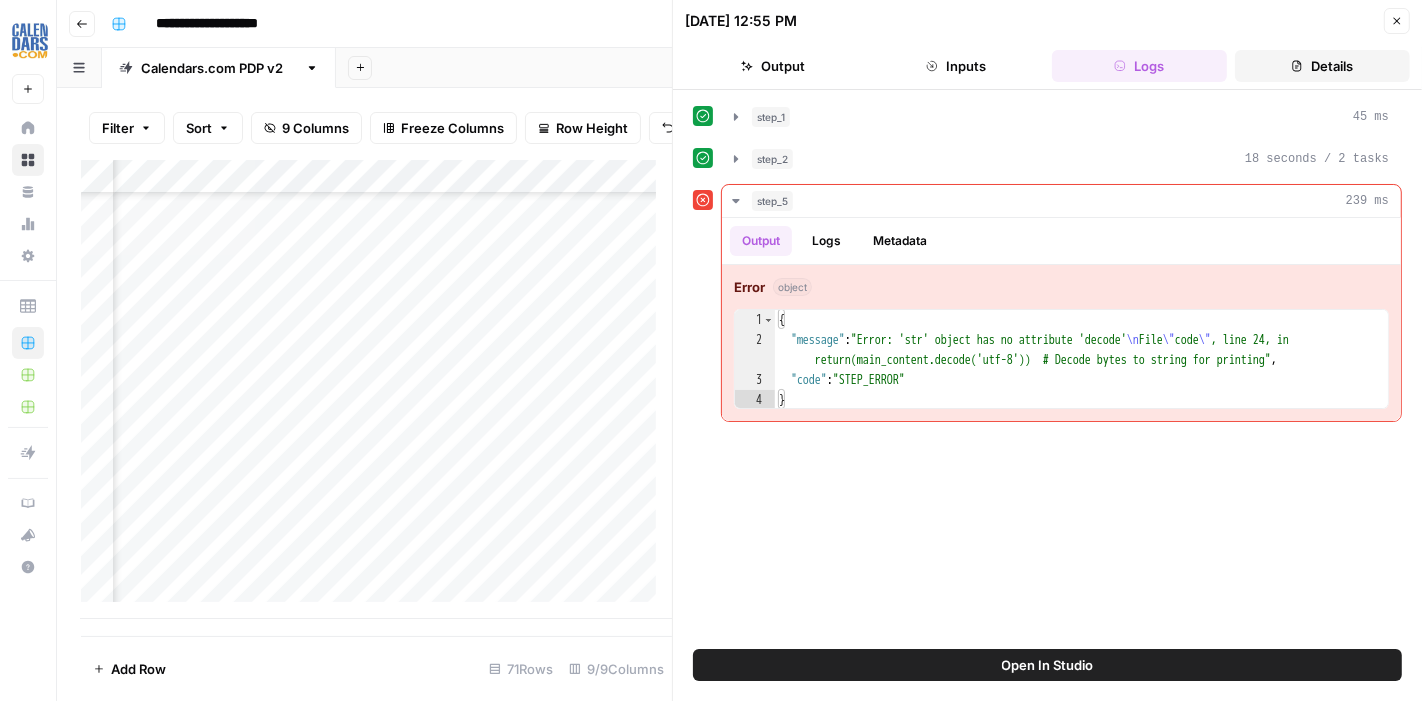 click on "Details" at bounding box center (1322, 66) 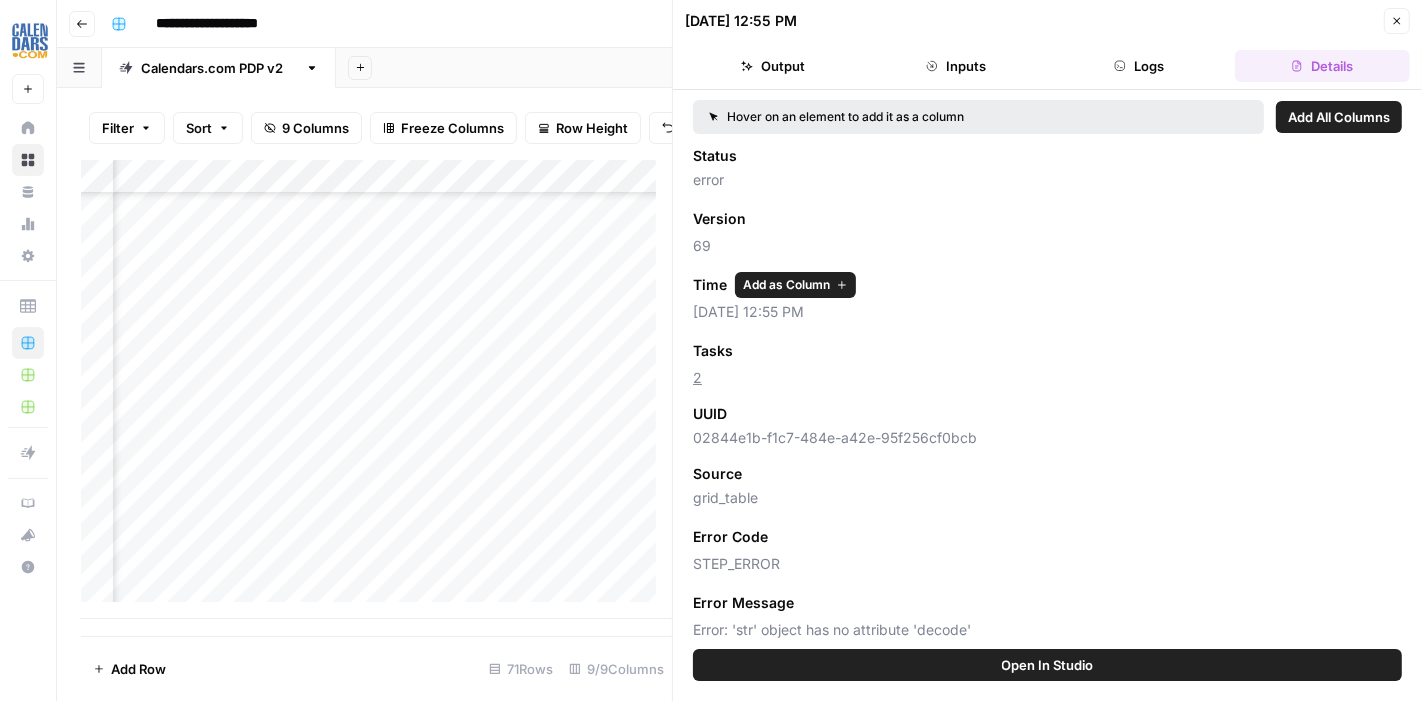 scroll, scrollTop: 21, scrollLeft: 0, axis: vertical 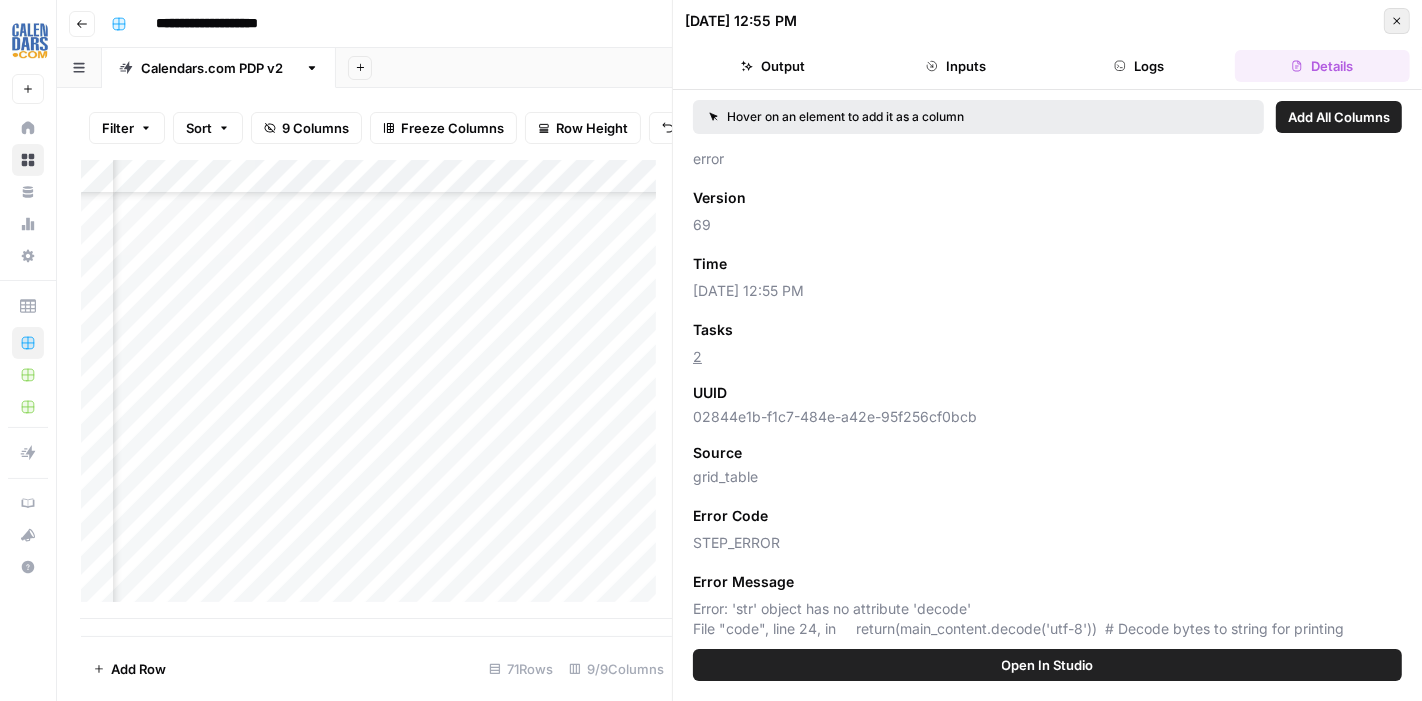 click 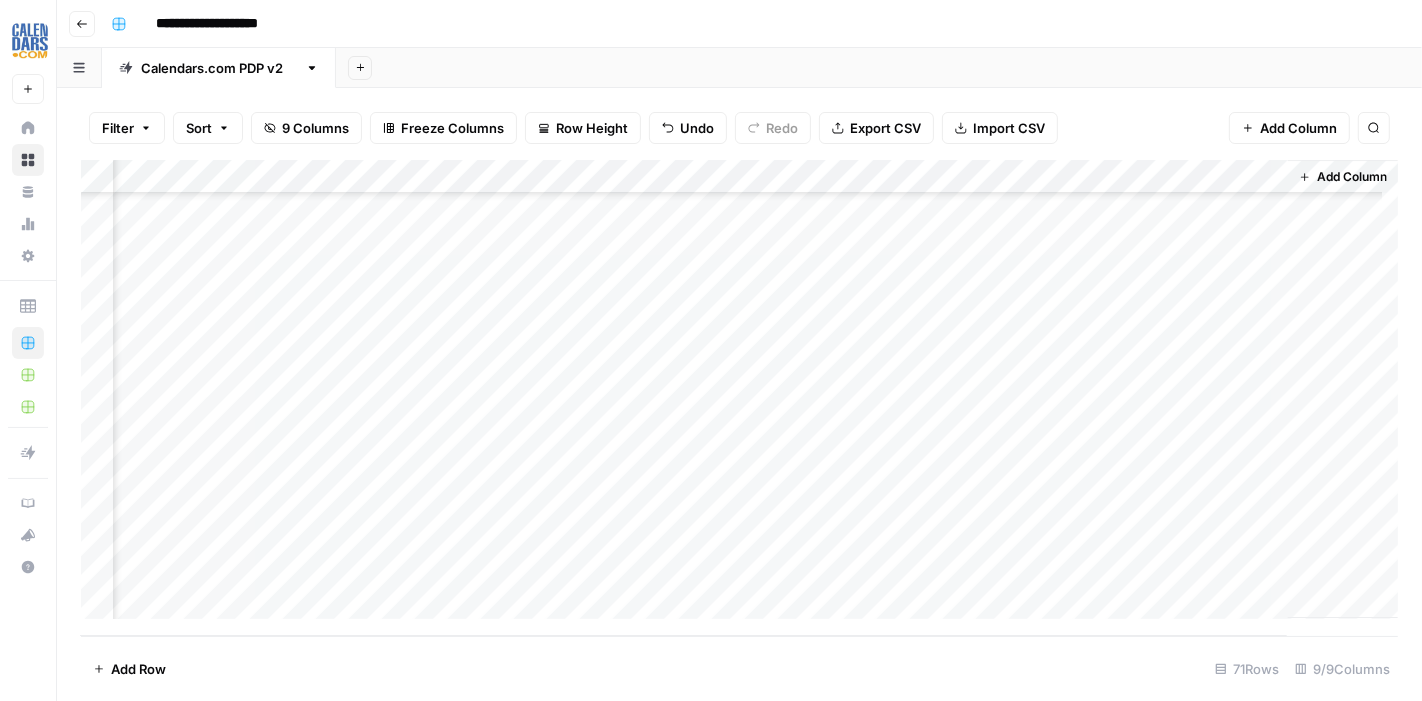 scroll, scrollTop: 5855, scrollLeft: 926, axis: both 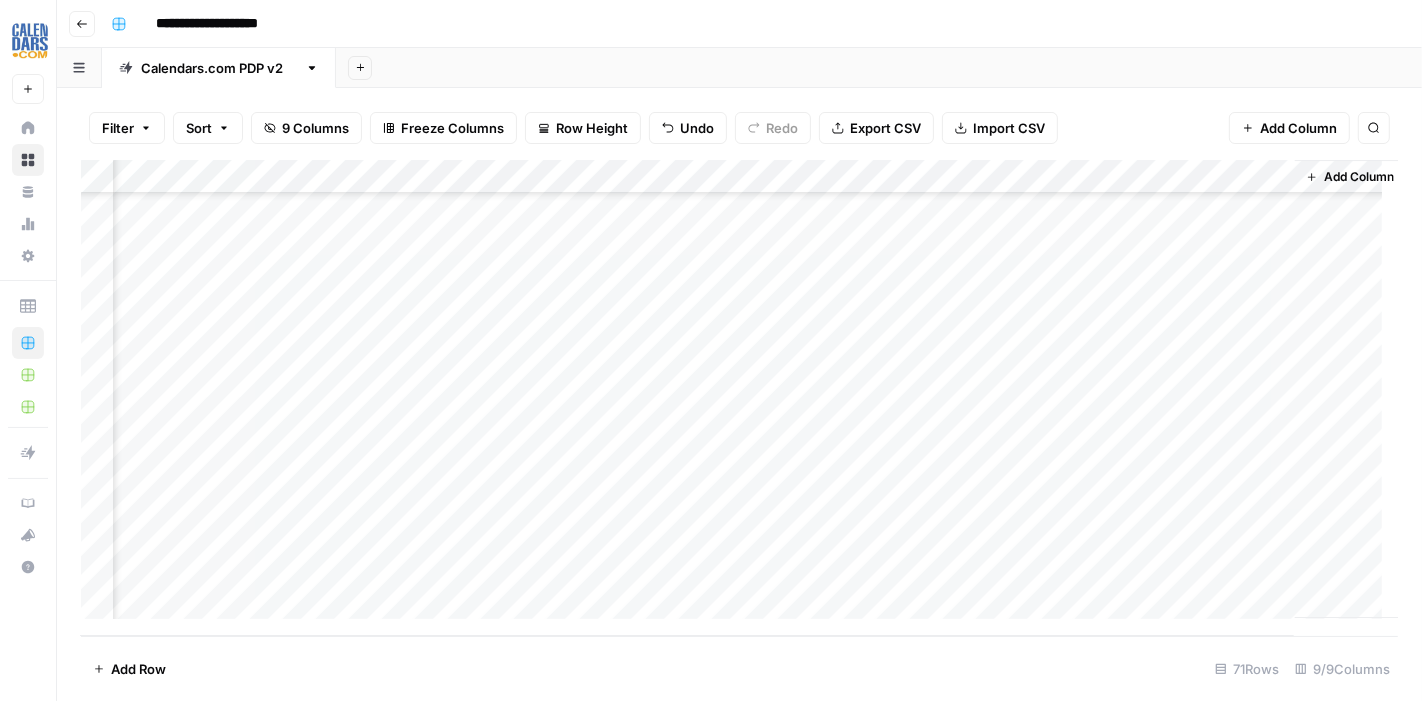 click on "Add Column" at bounding box center [739, 398] 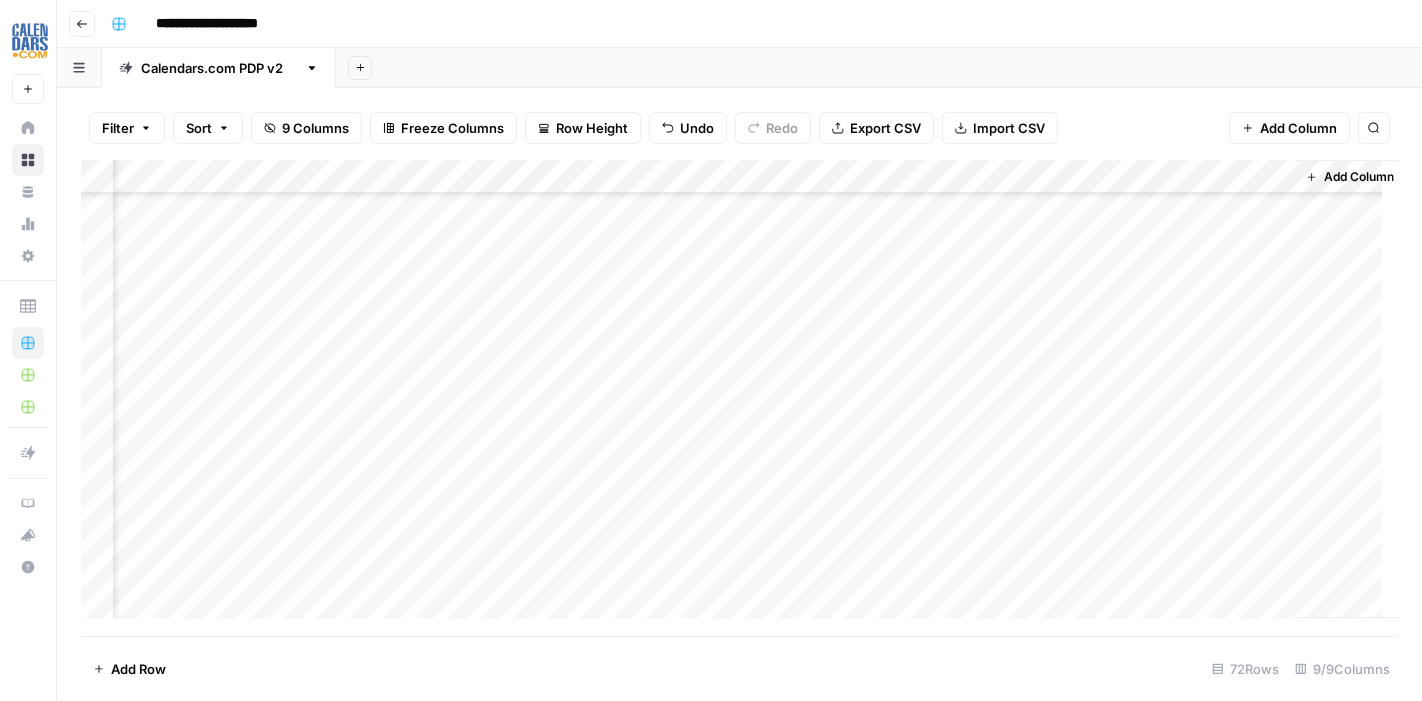 scroll, scrollTop: 5943, scrollLeft: 926, axis: both 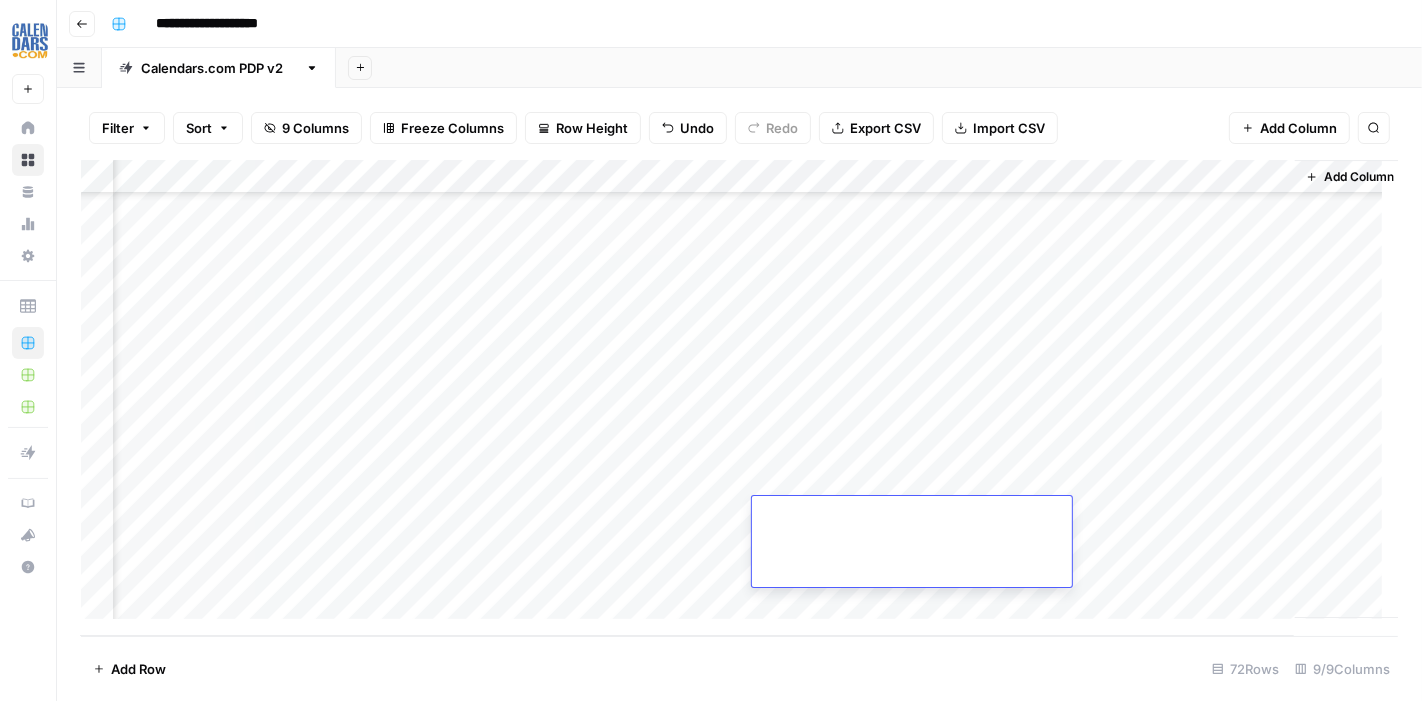 click on "Add Row 72  Rows 9/9  Columns" at bounding box center [739, 668] 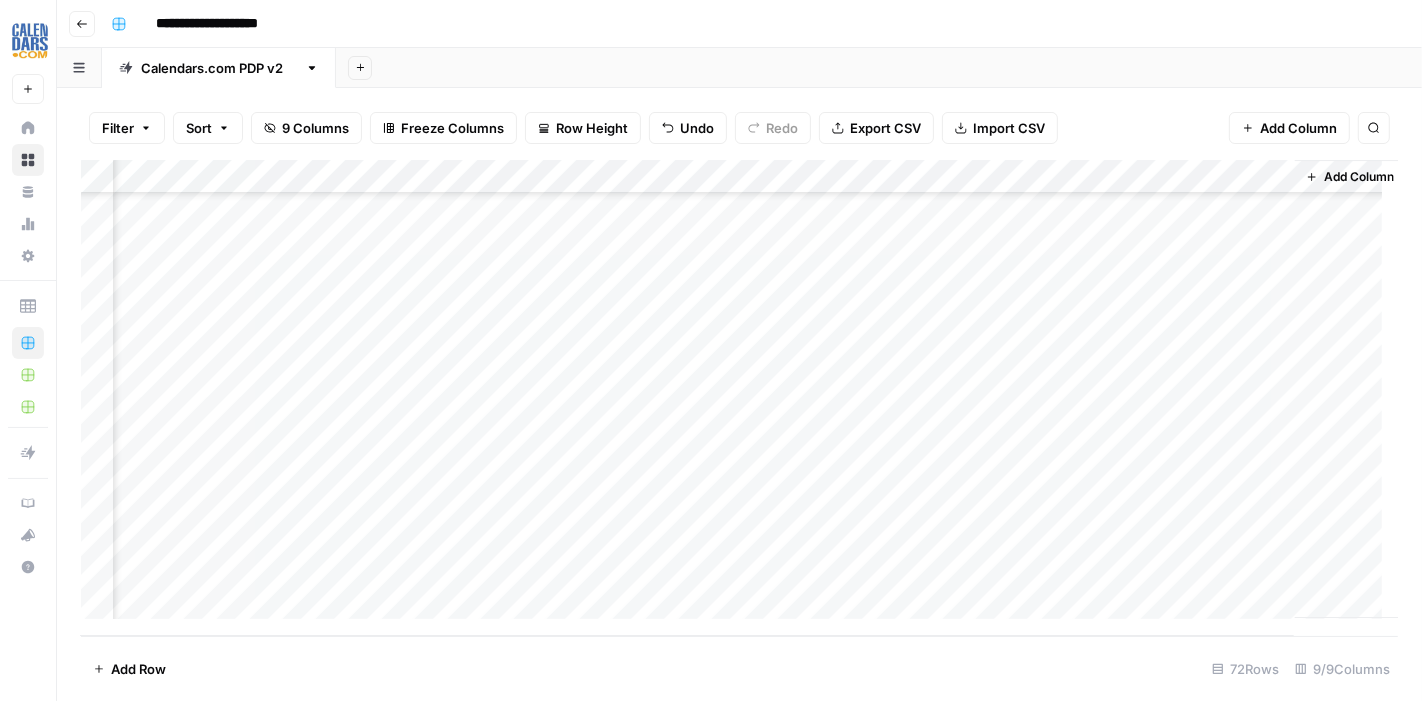 click on "Add Row 72  Rows 9/9  Columns" at bounding box center [739, 668] 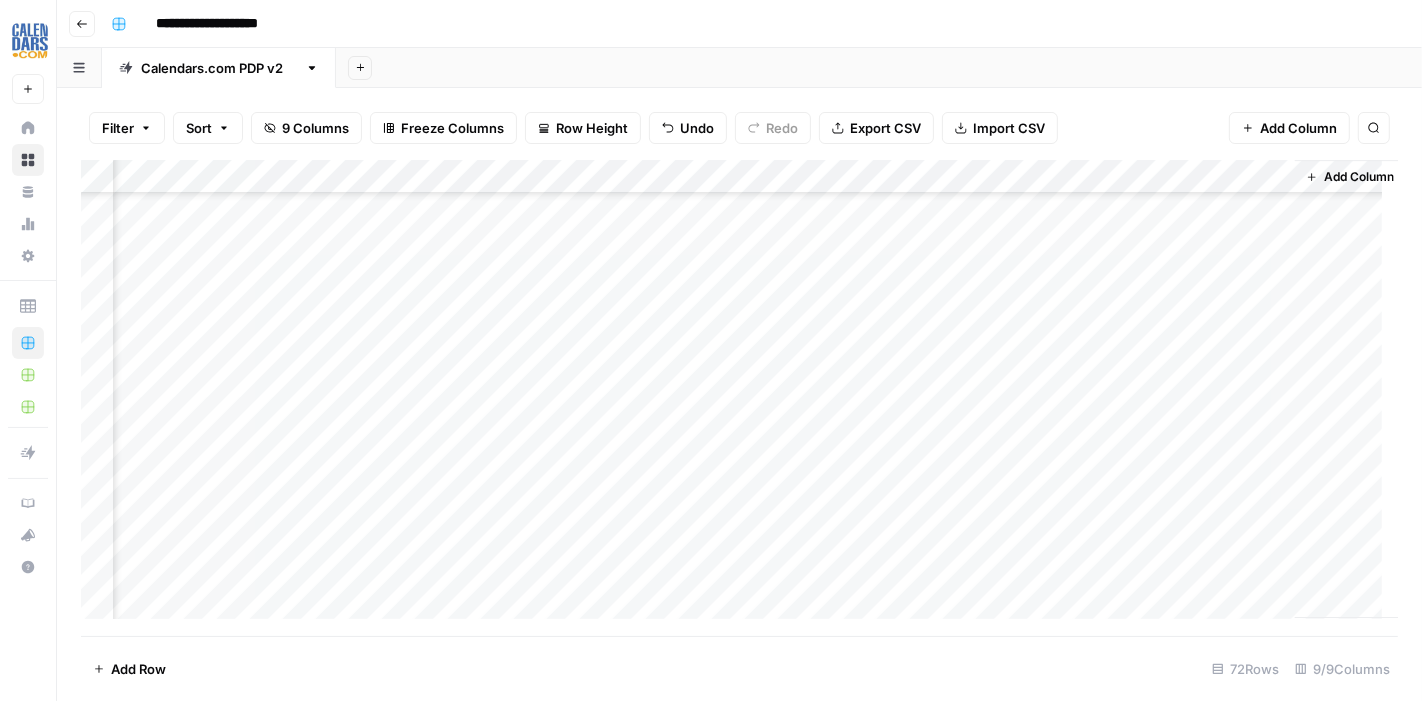 scroll, scrollTop: 5943, scrollLeft: 926, axis: both 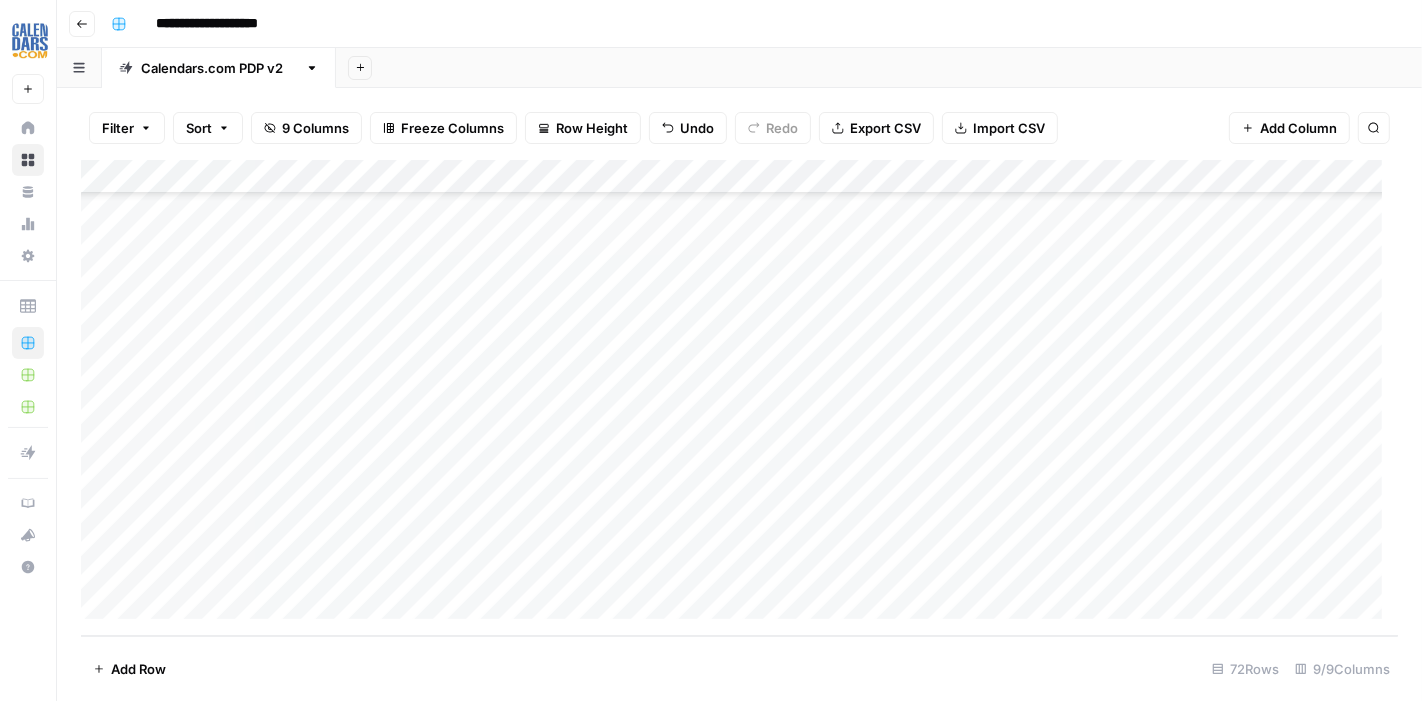 click on "Add Column" at bounding box center (739, 398) 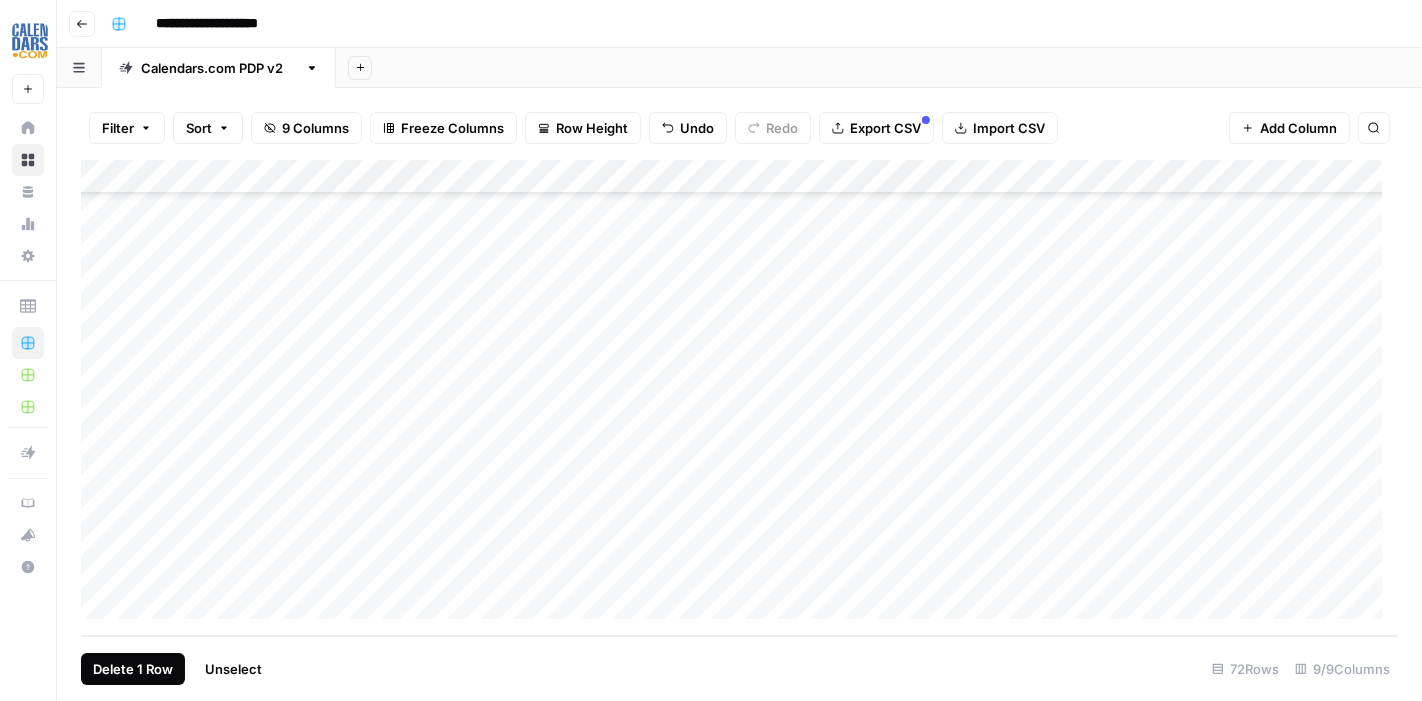 click on "Delete 1 Row" at bounding box center [133, 669] 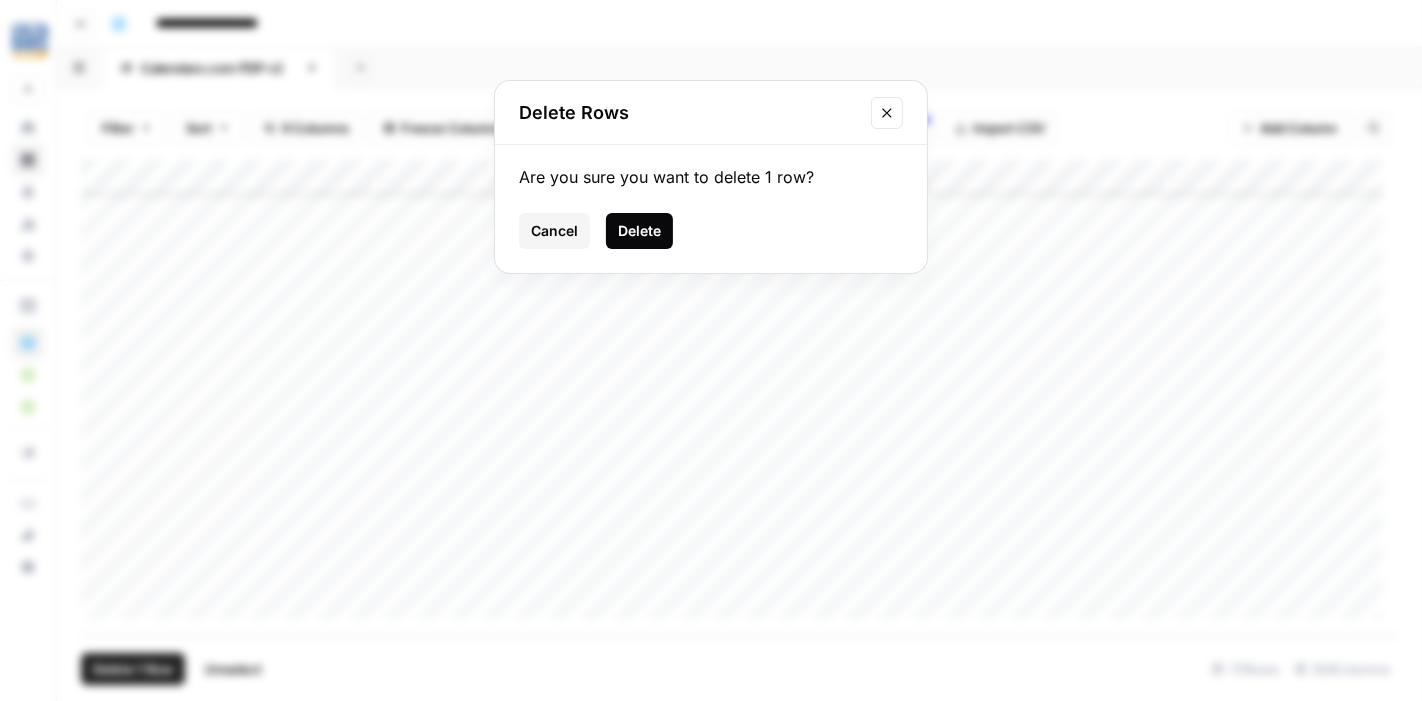 click on "Delete" at bounding box center (639, 231) 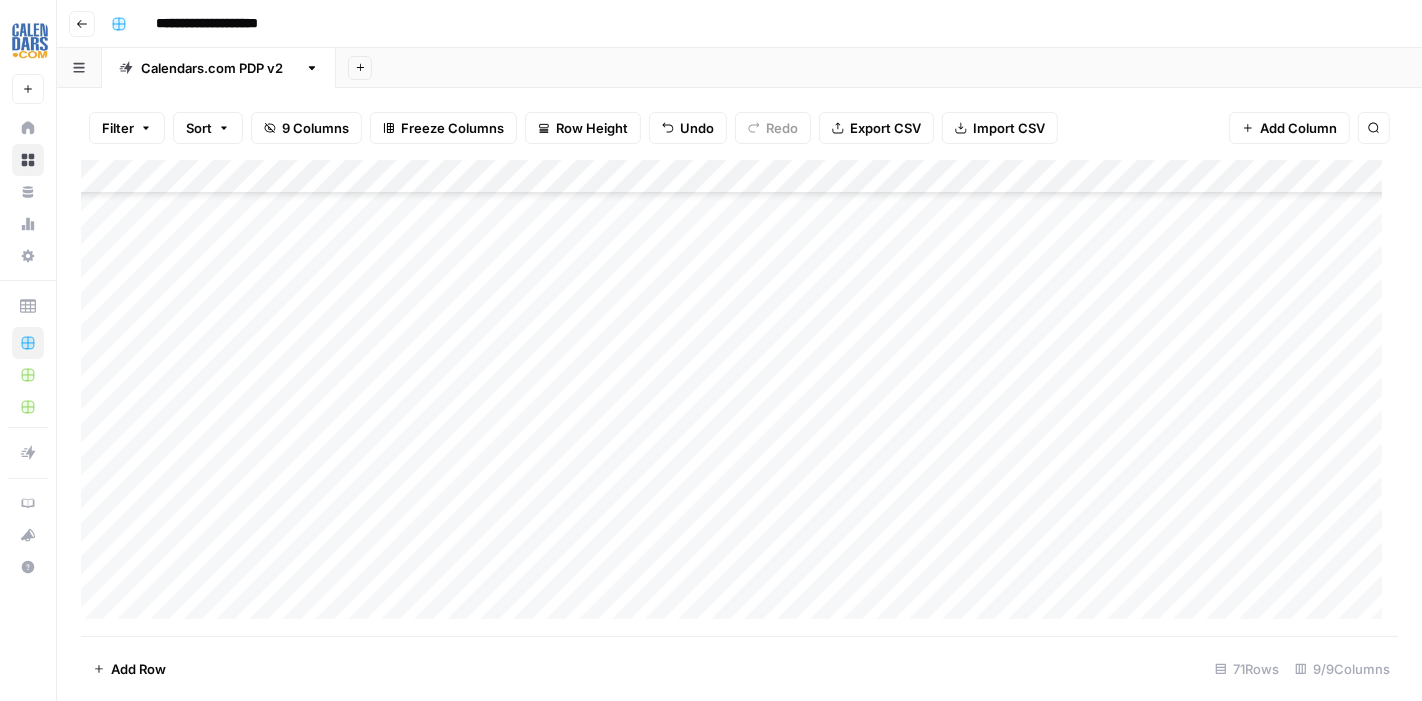 scroll, scrollTop: 2188, scrollLeft: 0, axis: vertical 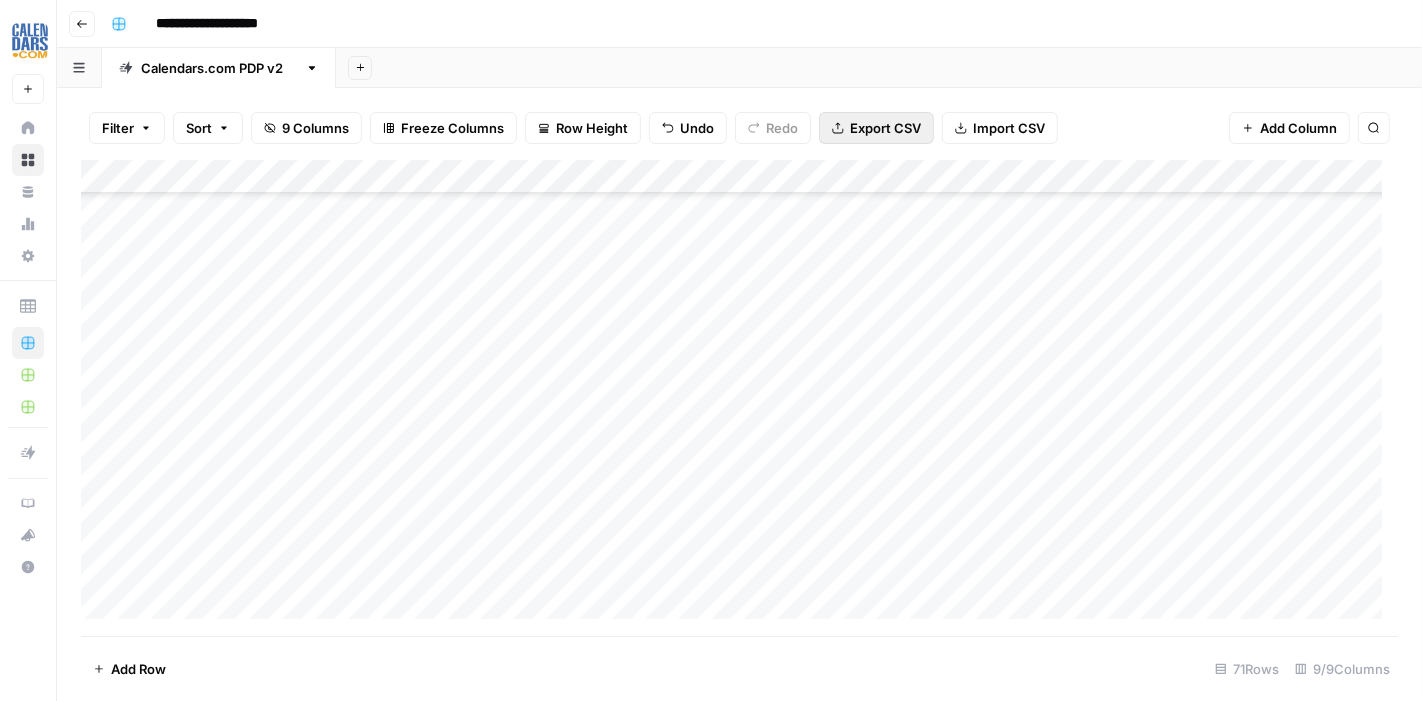 click on "Export CSV" at bounding box center [885, 128] 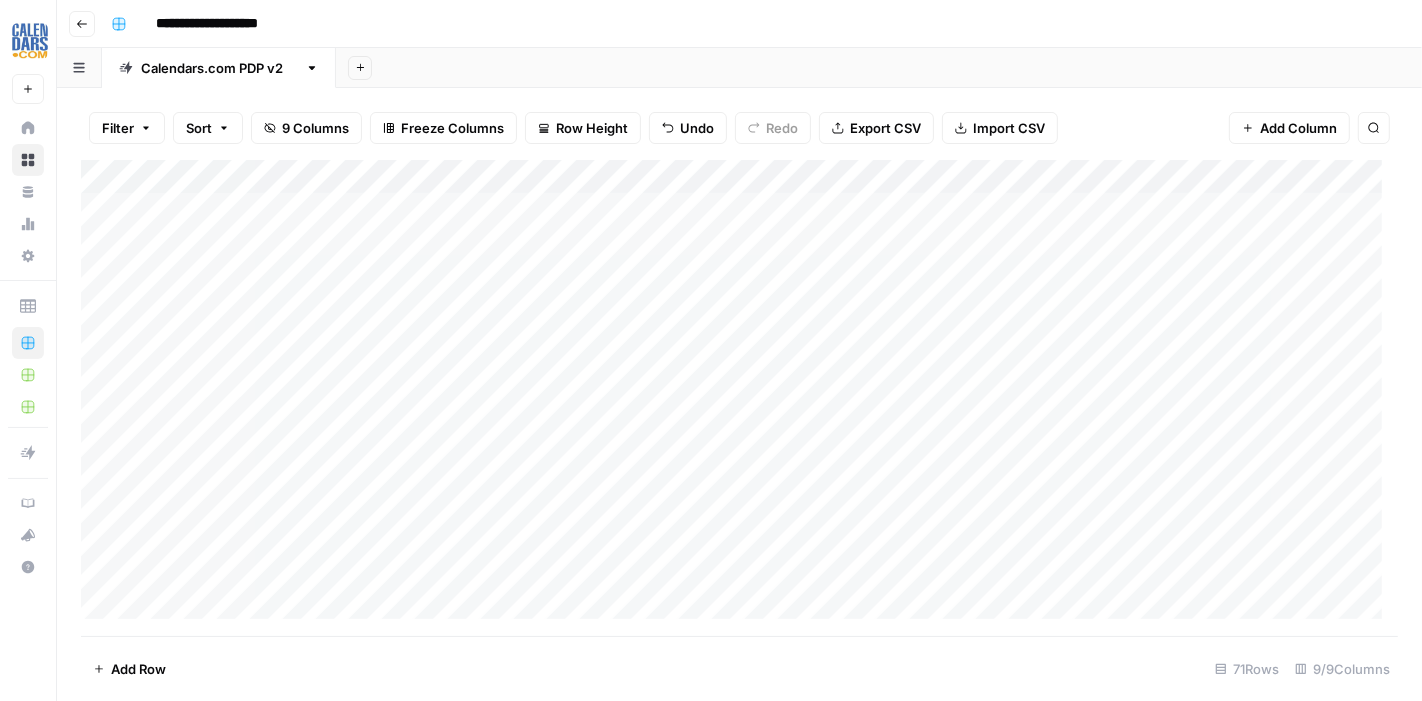 scroll, scrollTop: 0, scrollLeft: 0, axis: both 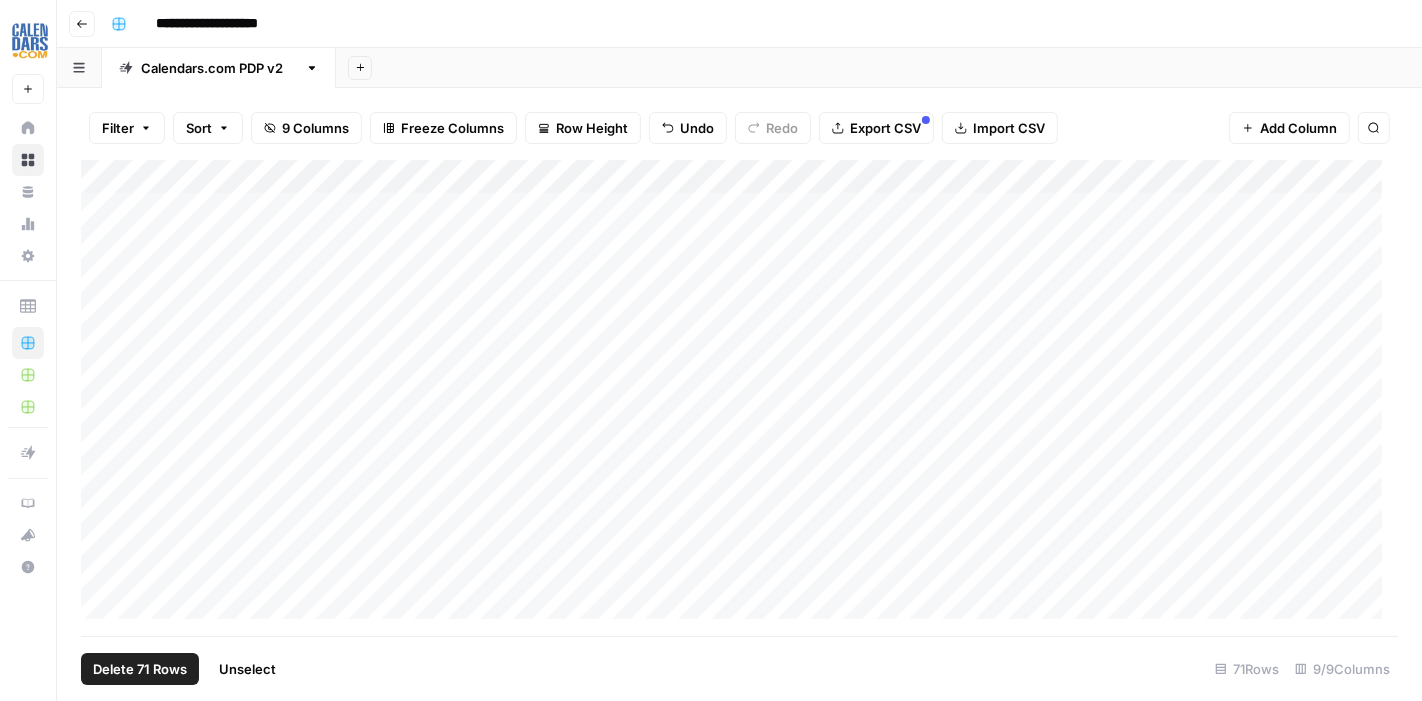 click on "Add Column" at bounding box center [739, 398] 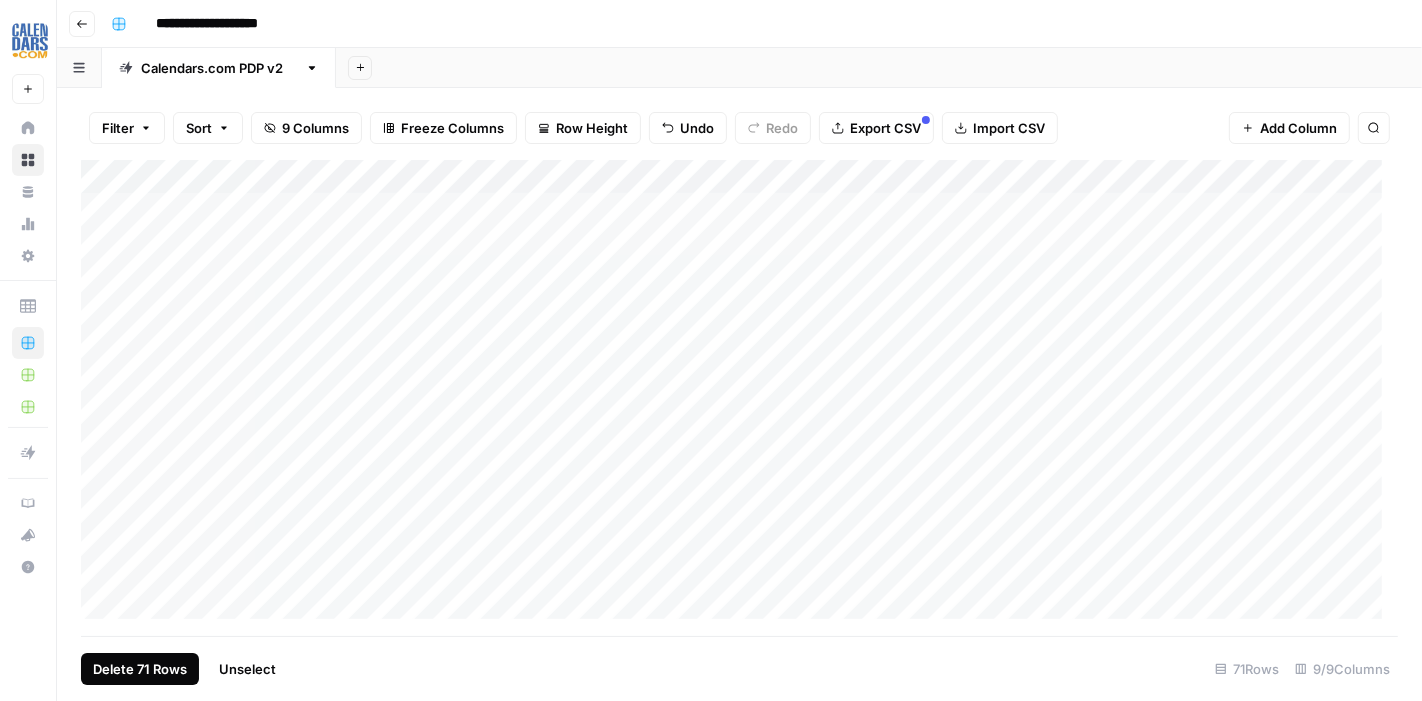 click on "Delete 71 Rows" at bounding box center [140, 669] 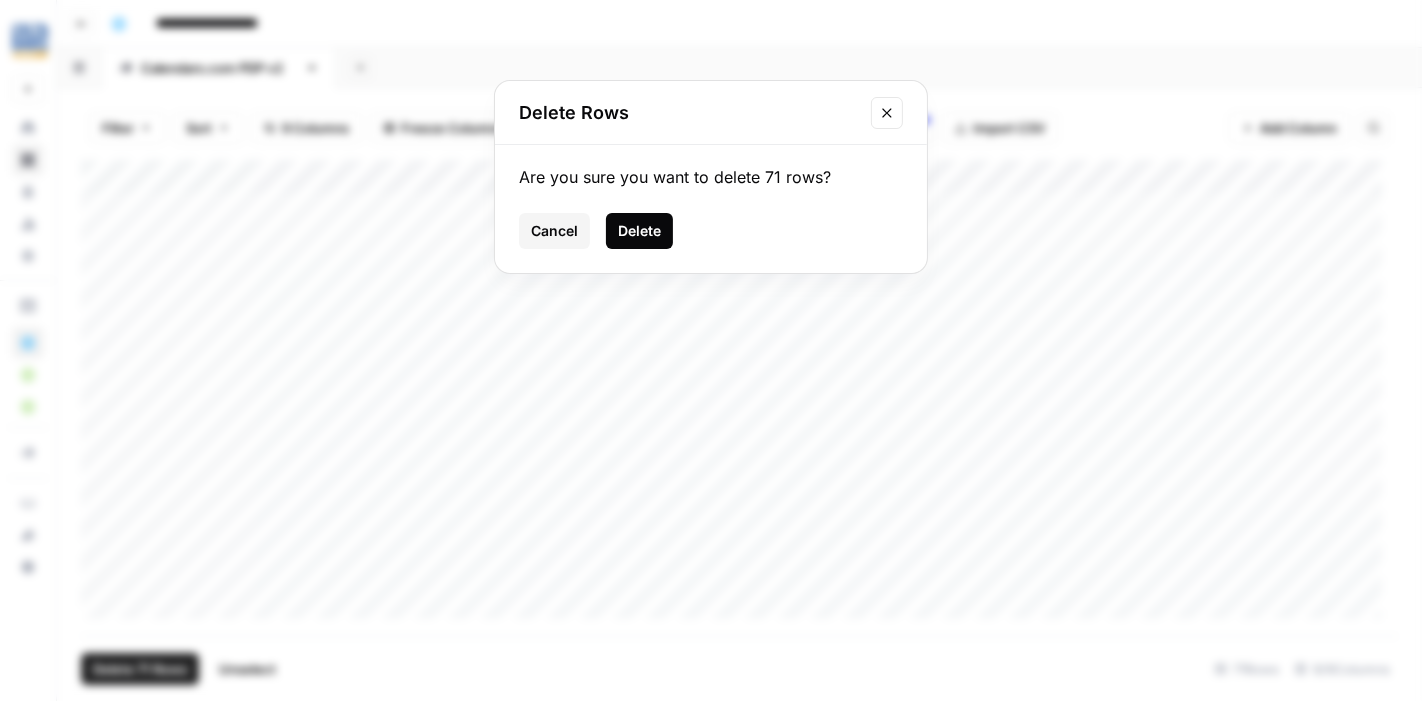 click on "Delete" at bounding box center (639, 231) 